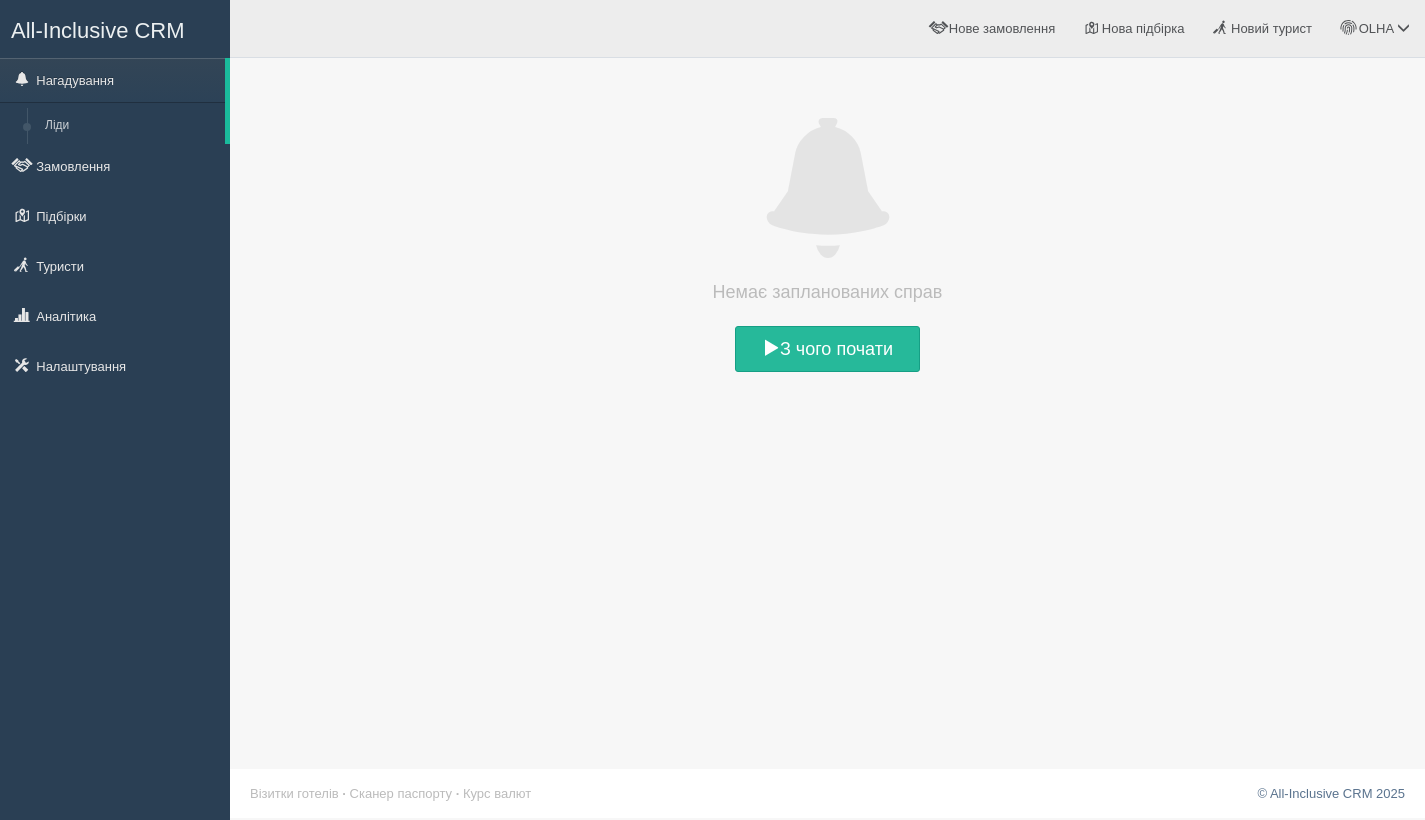 scroll, scrollTop: 0, scrollLeft: 0, axis: both 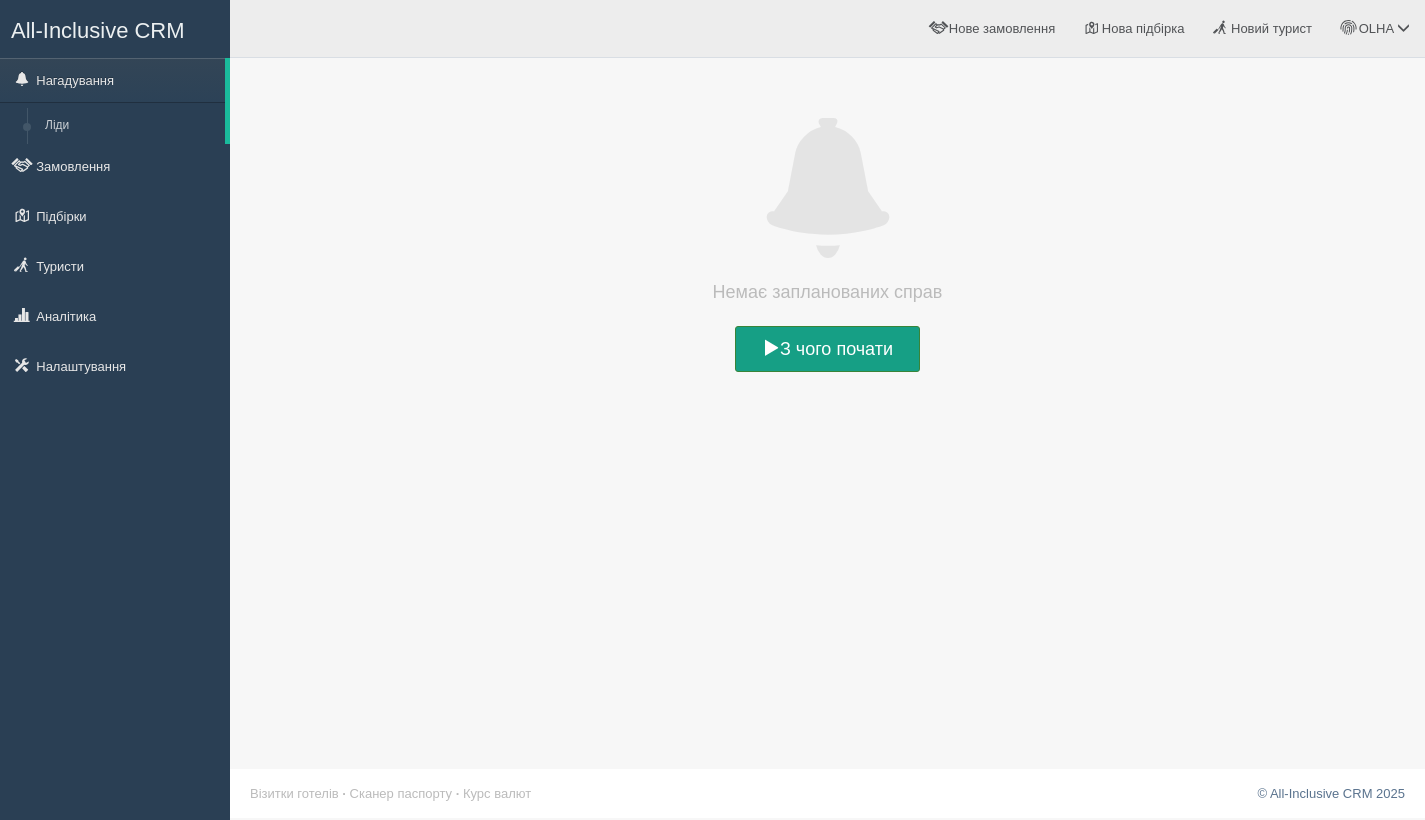 click on "З чого почати" at bounding box center [827, 349] 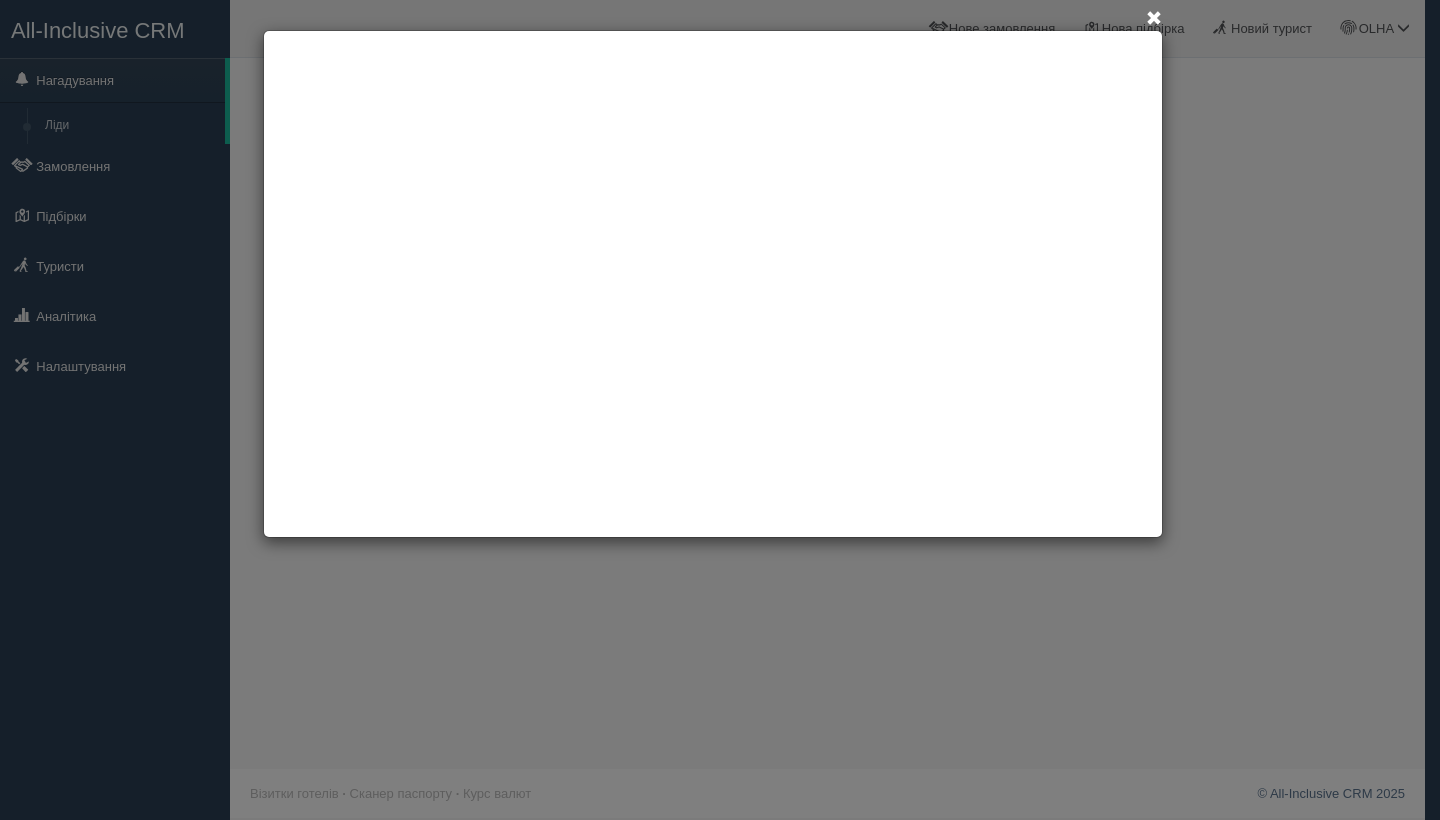 click at bounding box center (1154, 19) 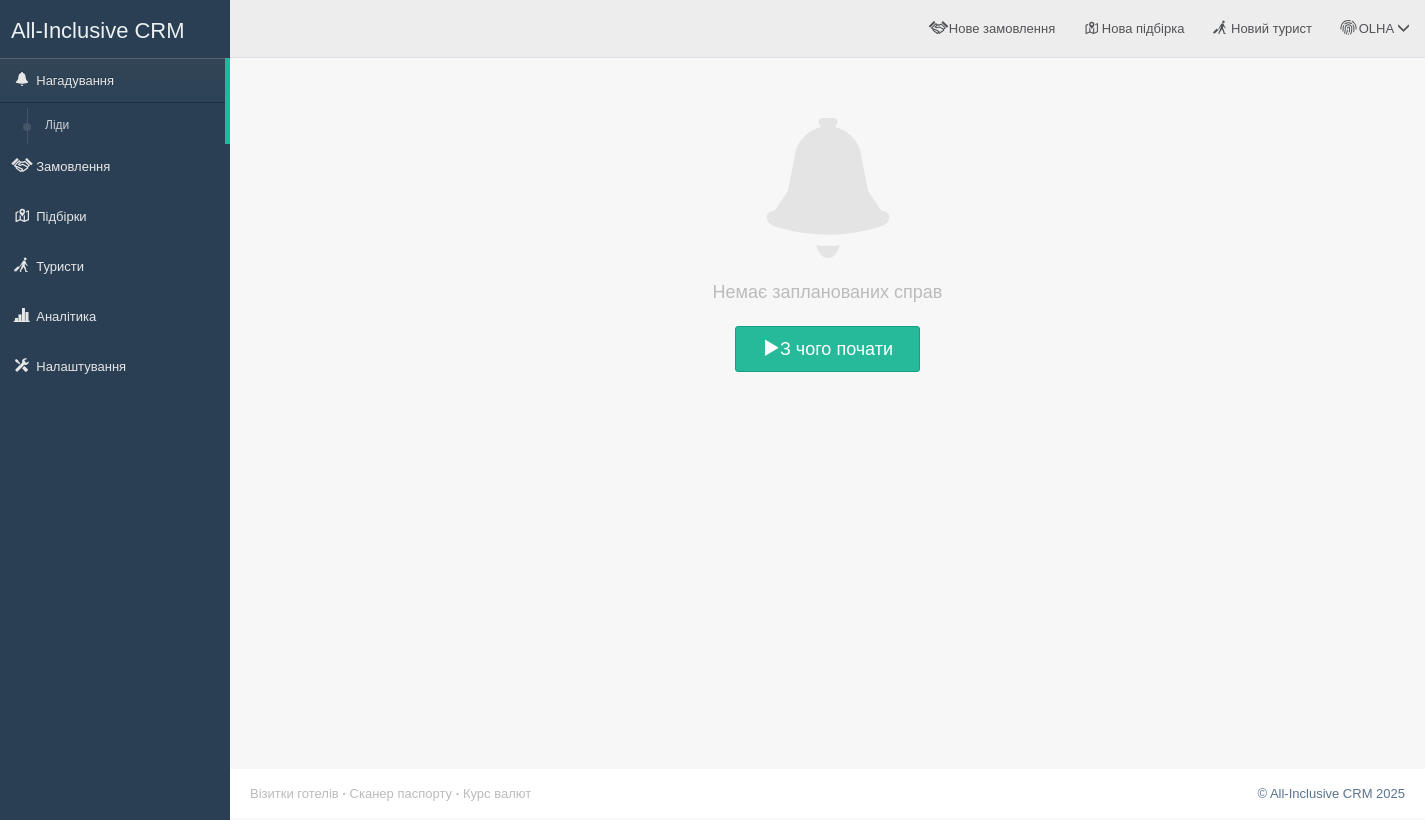 scroll, scrollTop: 0, scrollLeft: 0, axis: both 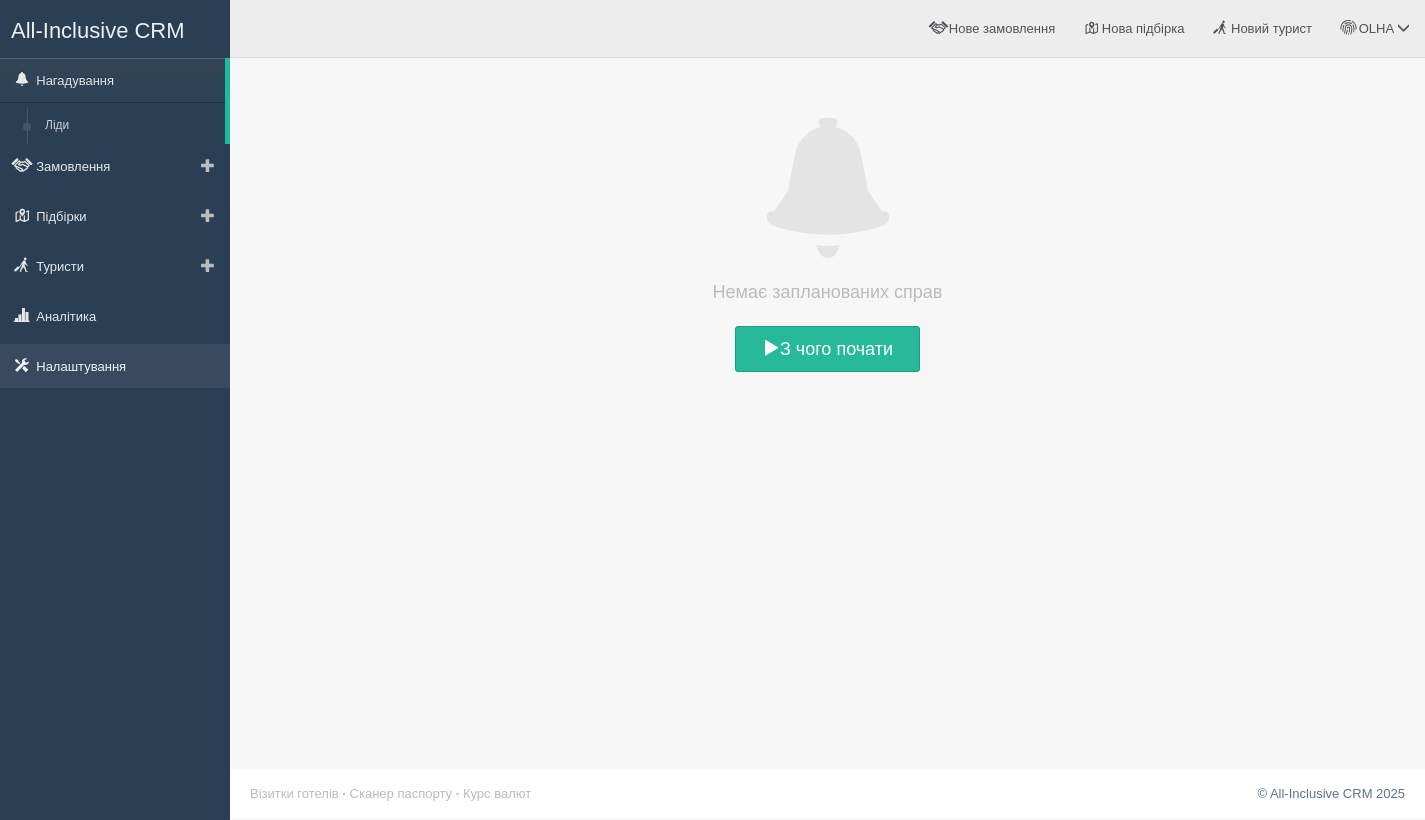 click on "Налаштування" at bounding box center [115, 366] 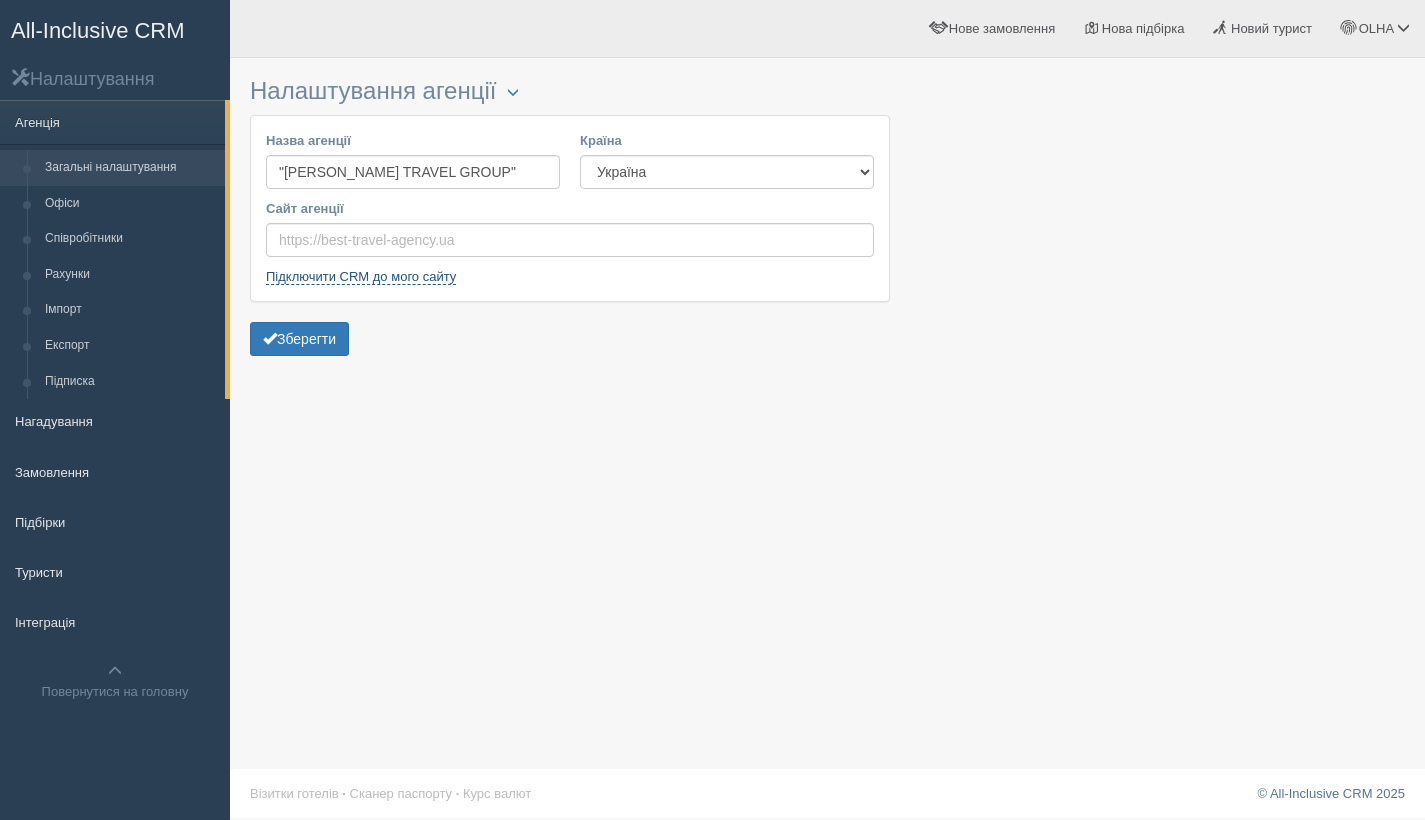 scroll, scrollTop: 0, scrollLeft: 0, axis: both 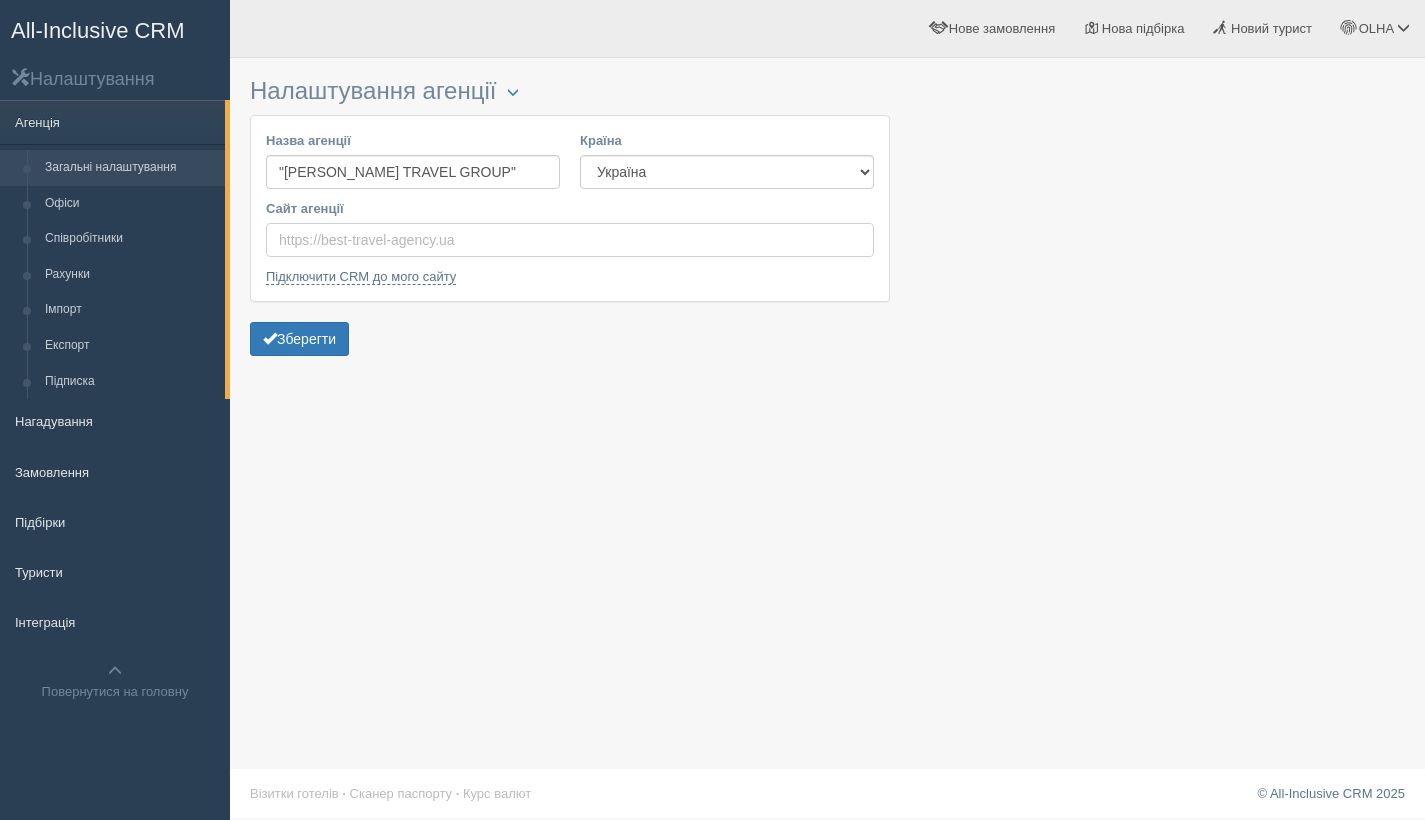 click on "Сайт агенції" at bounding box center [570, 240] 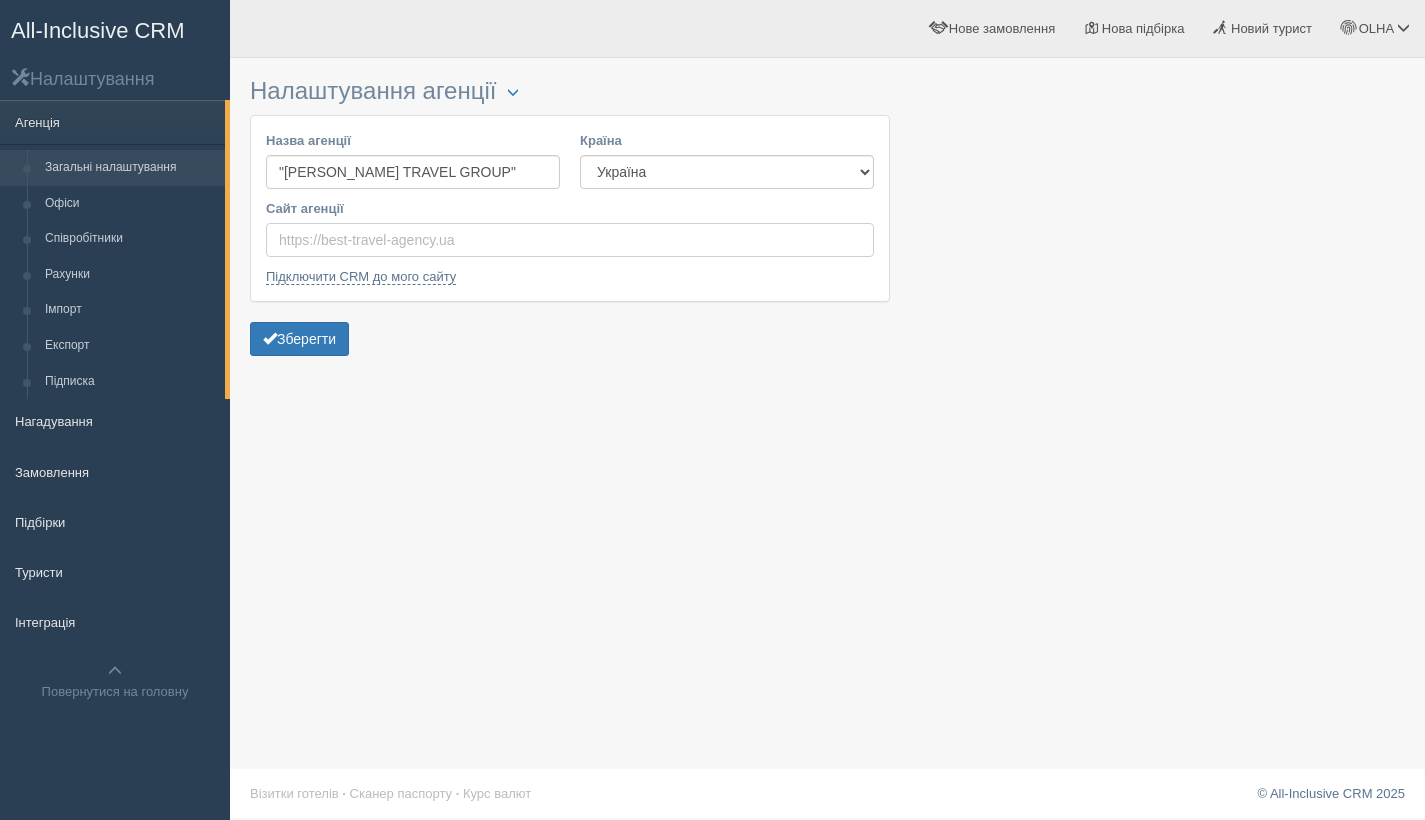 click on "Сайт агенції" at bounding box center (570, 240) 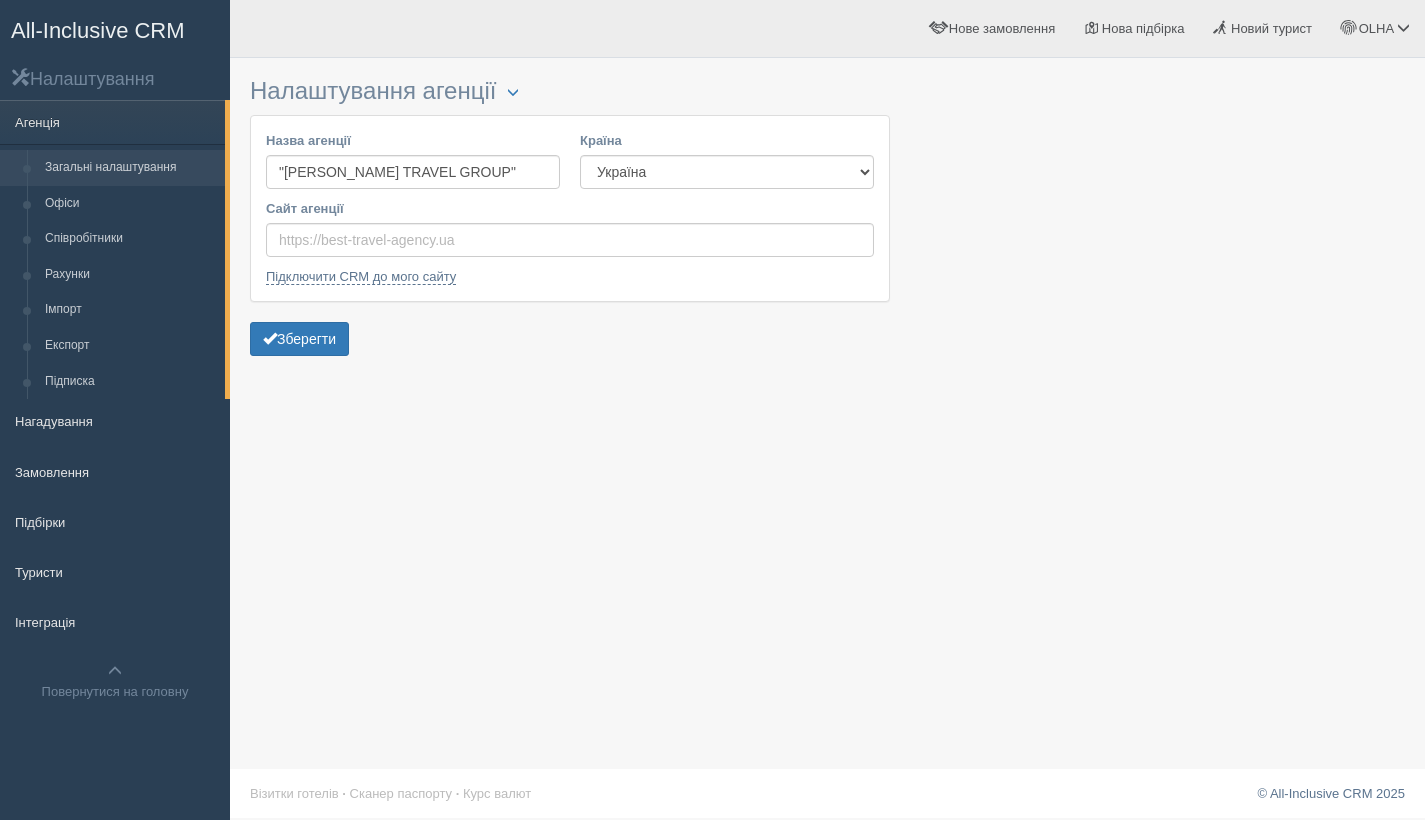 click on "Налаштування агенції
Блокування
Назва агенції
"ELLS TRAVEL GROUP"
Країна
Естонія
Казахстан
Киргизстан
Латвія
Литва
Молдова
Польща
Узбекистан
Україна
Чехія
Сайт агенції
Підключити CRM до мого сайту
Зберегти
×
×" at bounding box center (827, 410) 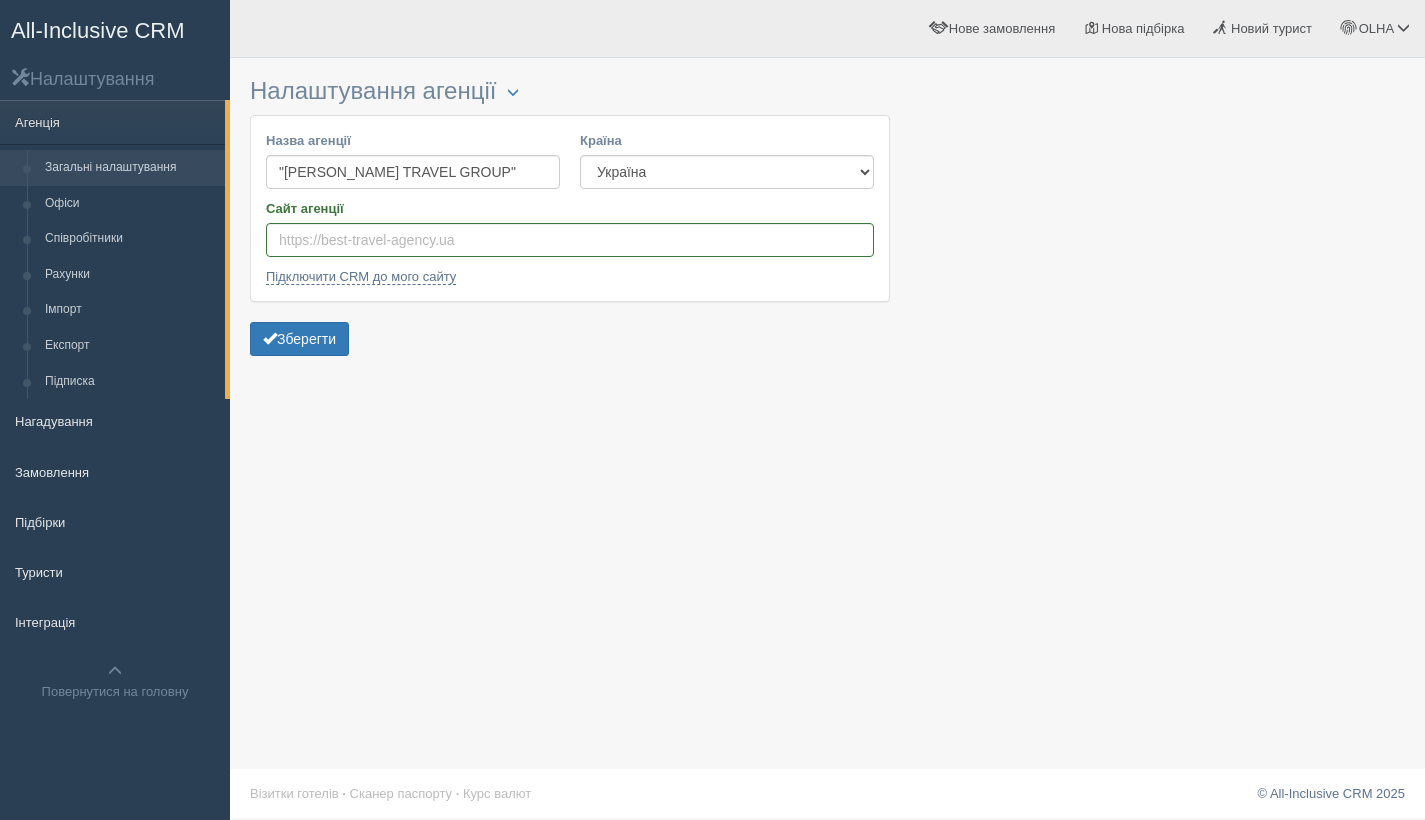 scroll, scrollTop: 0, scrollLeft: 0, axis: both 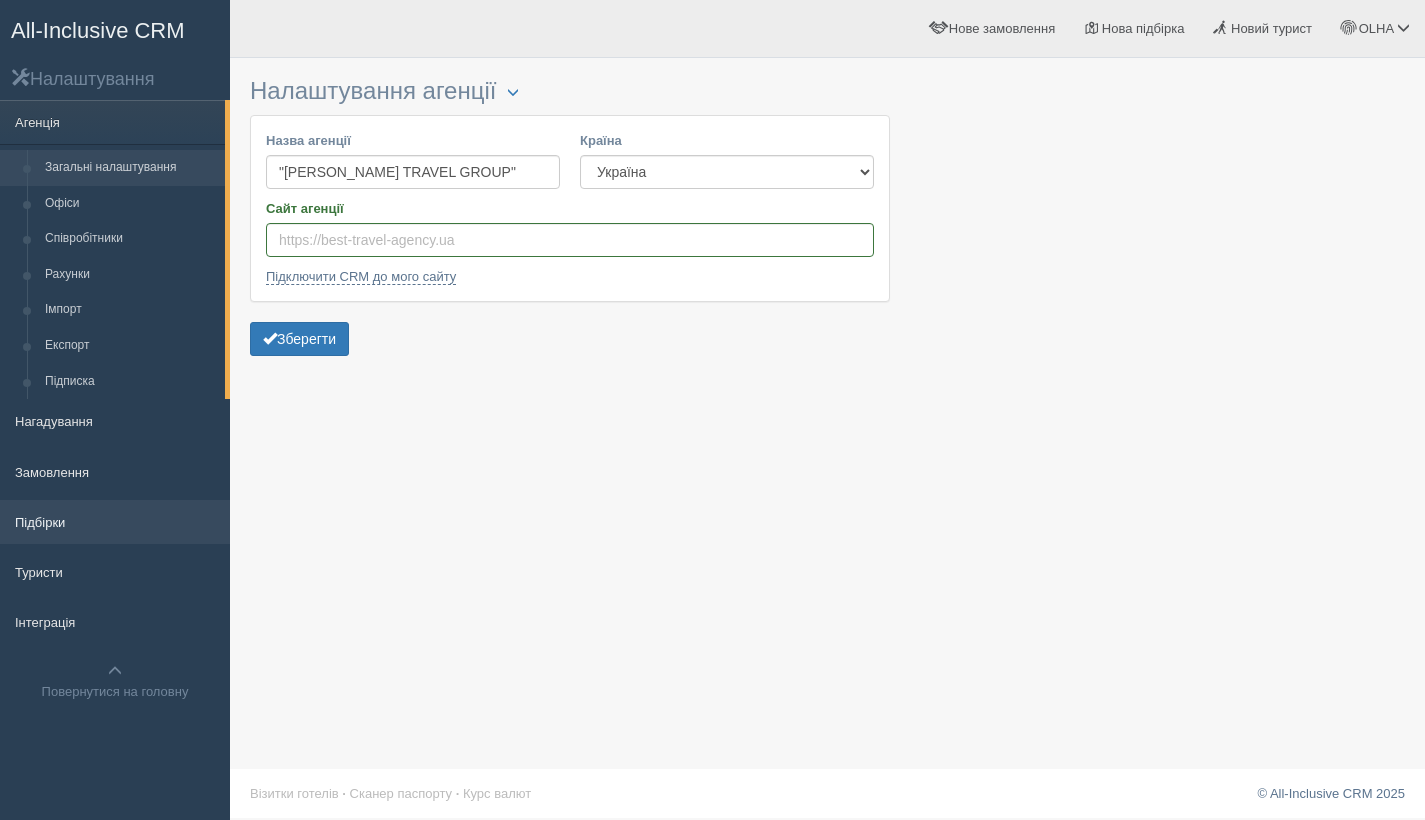 click on "Підбірки" at bounding box center (115, 522) 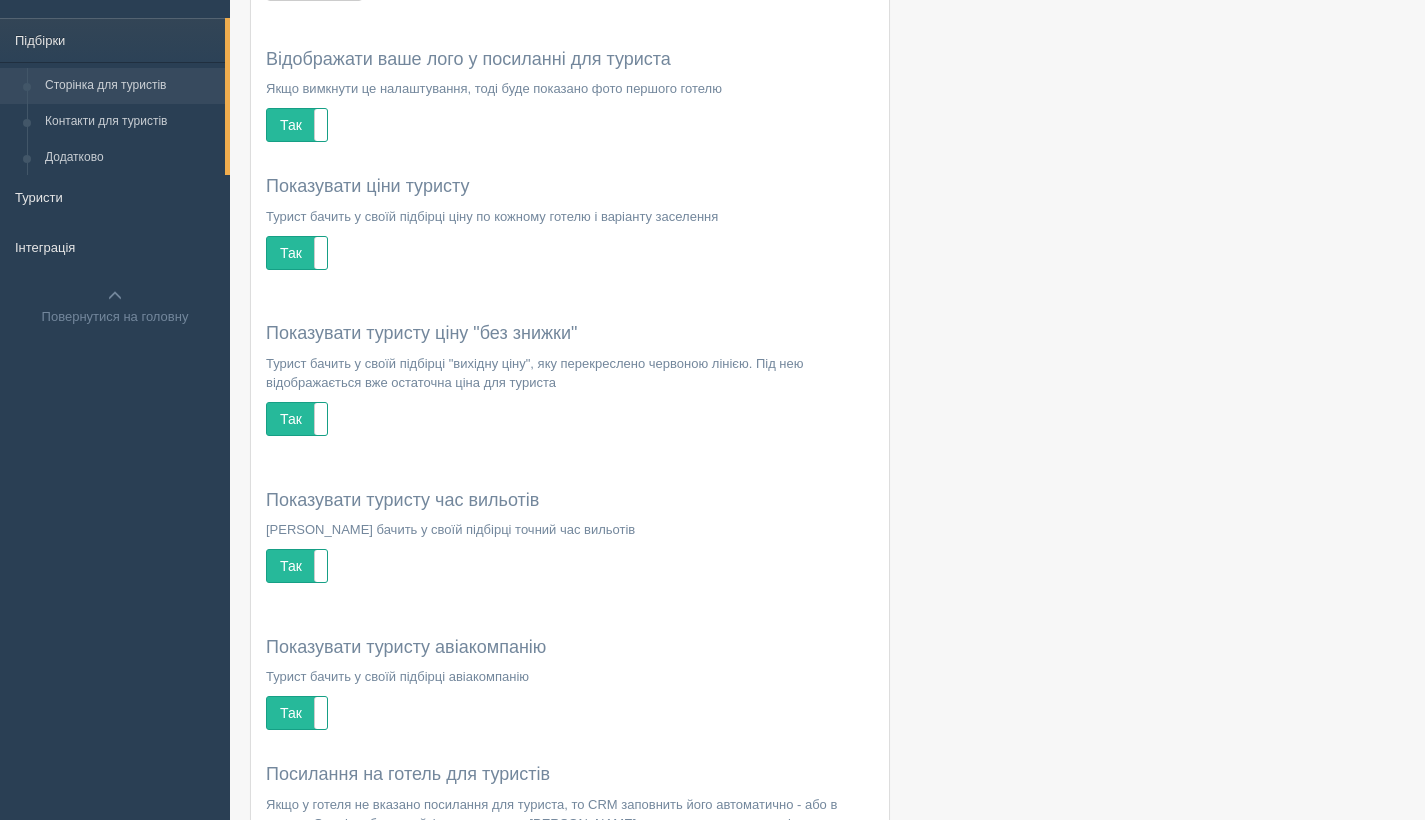 scroll, scrollTop: 253, scrollLeft: 0, axis: vertical 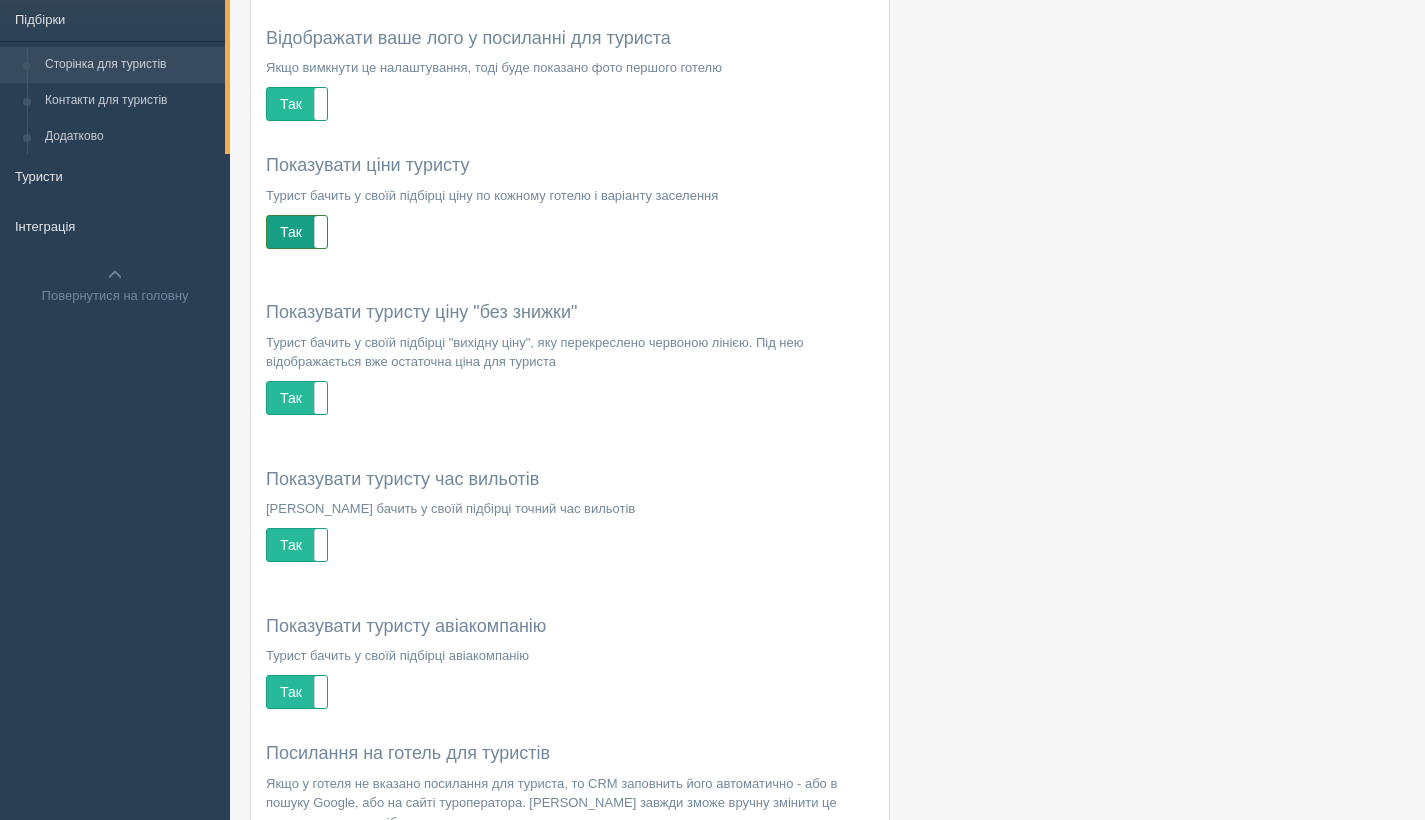 click on "Так" at bounding box center (297, 232) 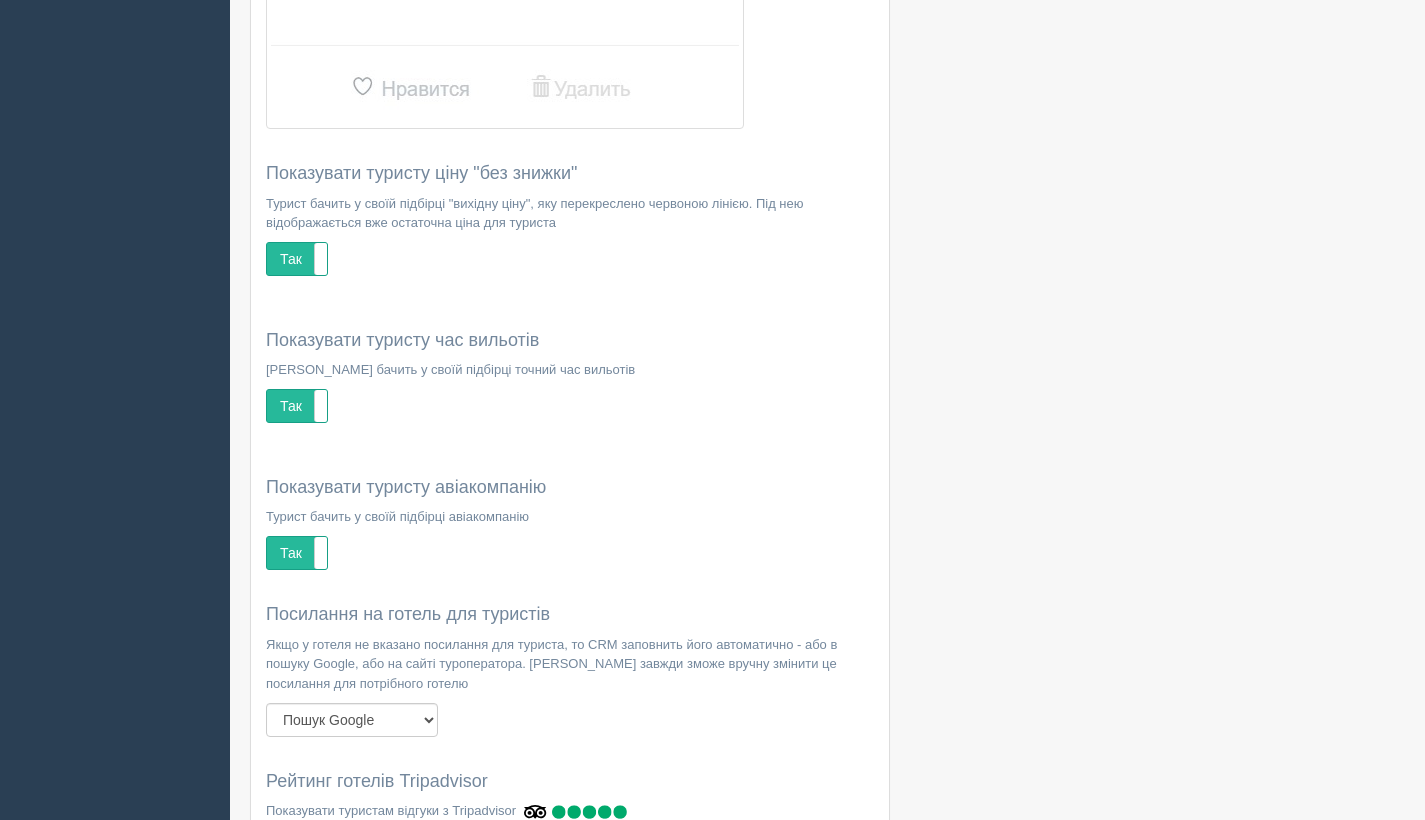 scroll, scrollTop: 754, scrollLeft: 0, axis: vertical 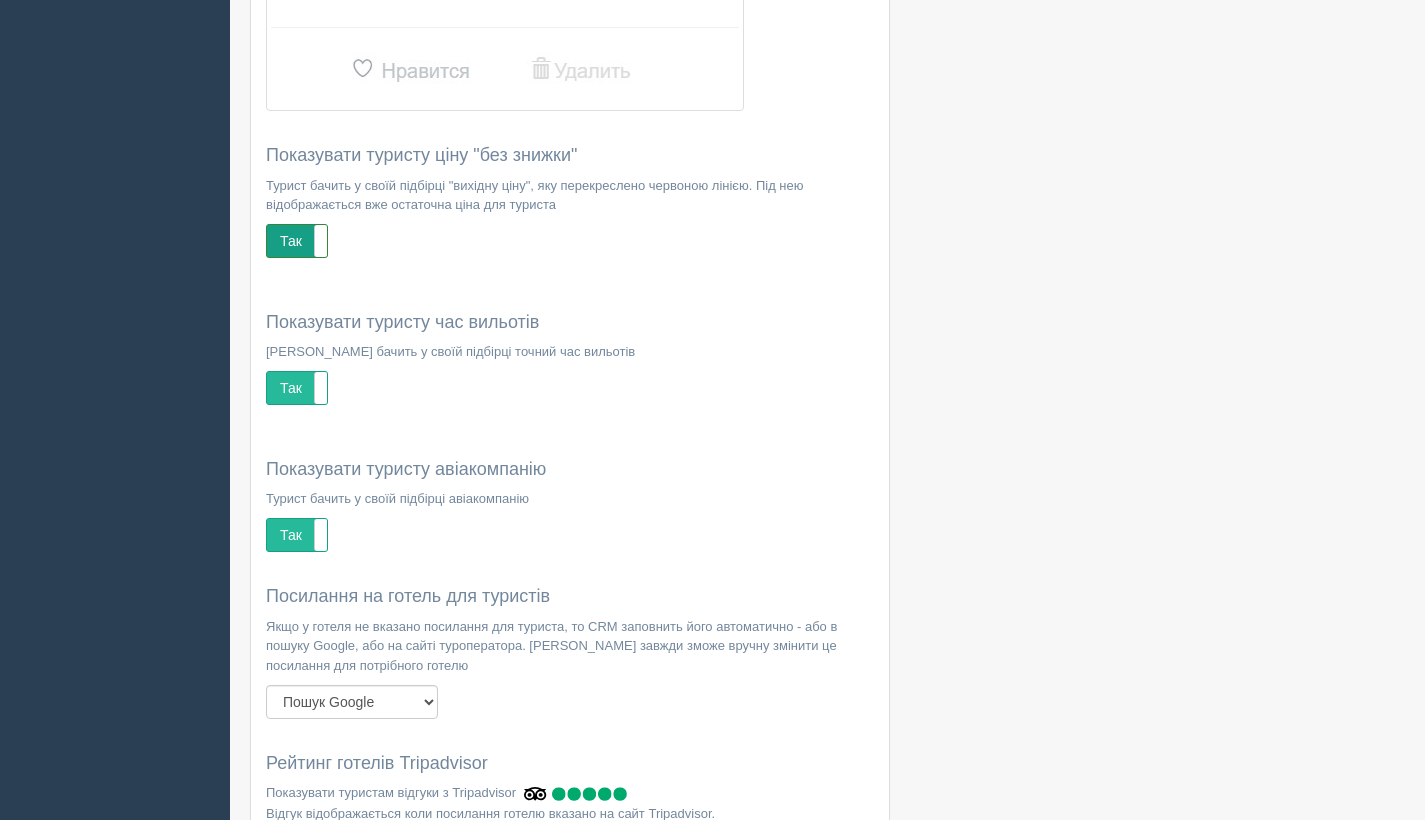 click on "Так" at bounding box center [297, 241] 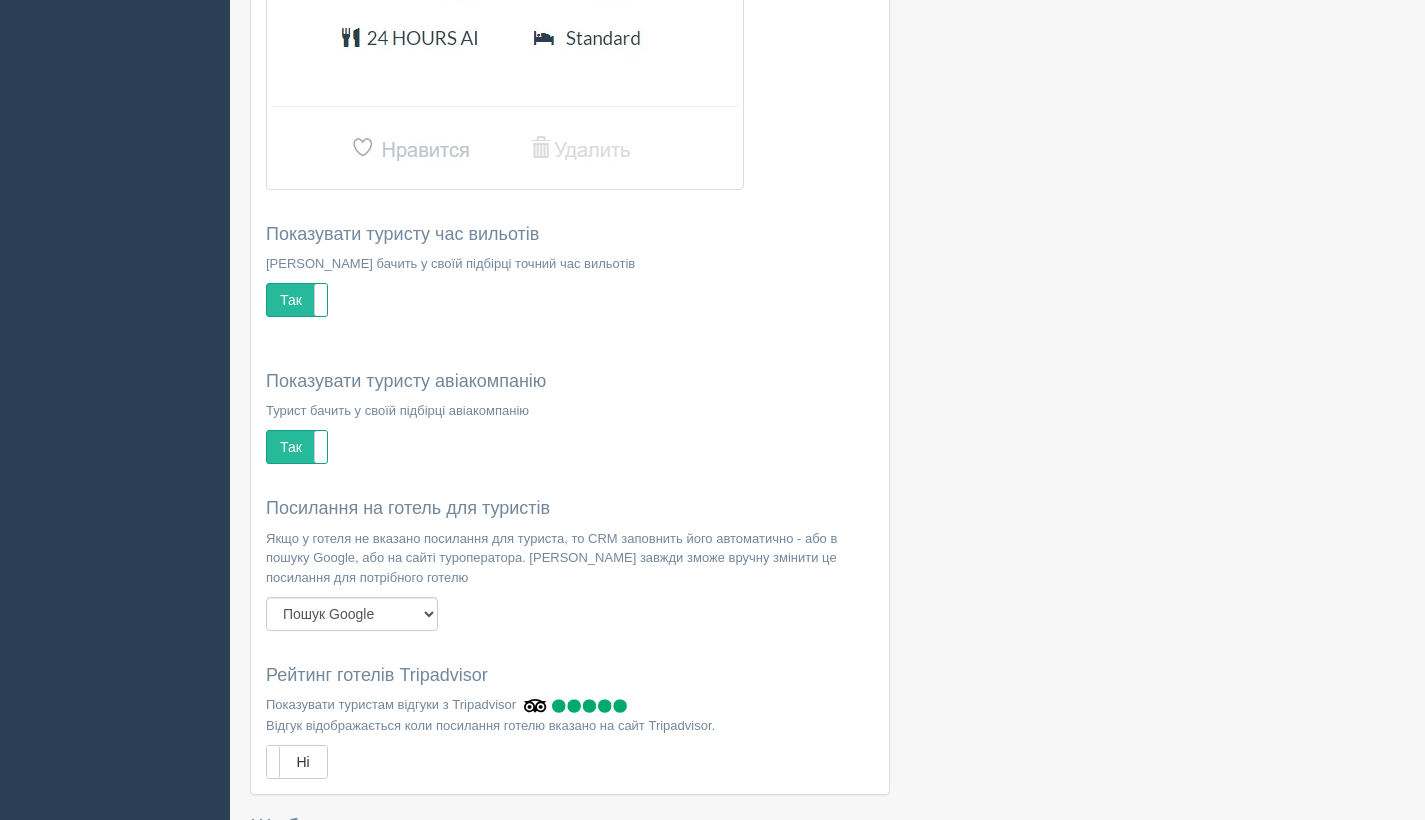 scroll, scrollTop: 1217, scrollLeft: 0, axis: vertical 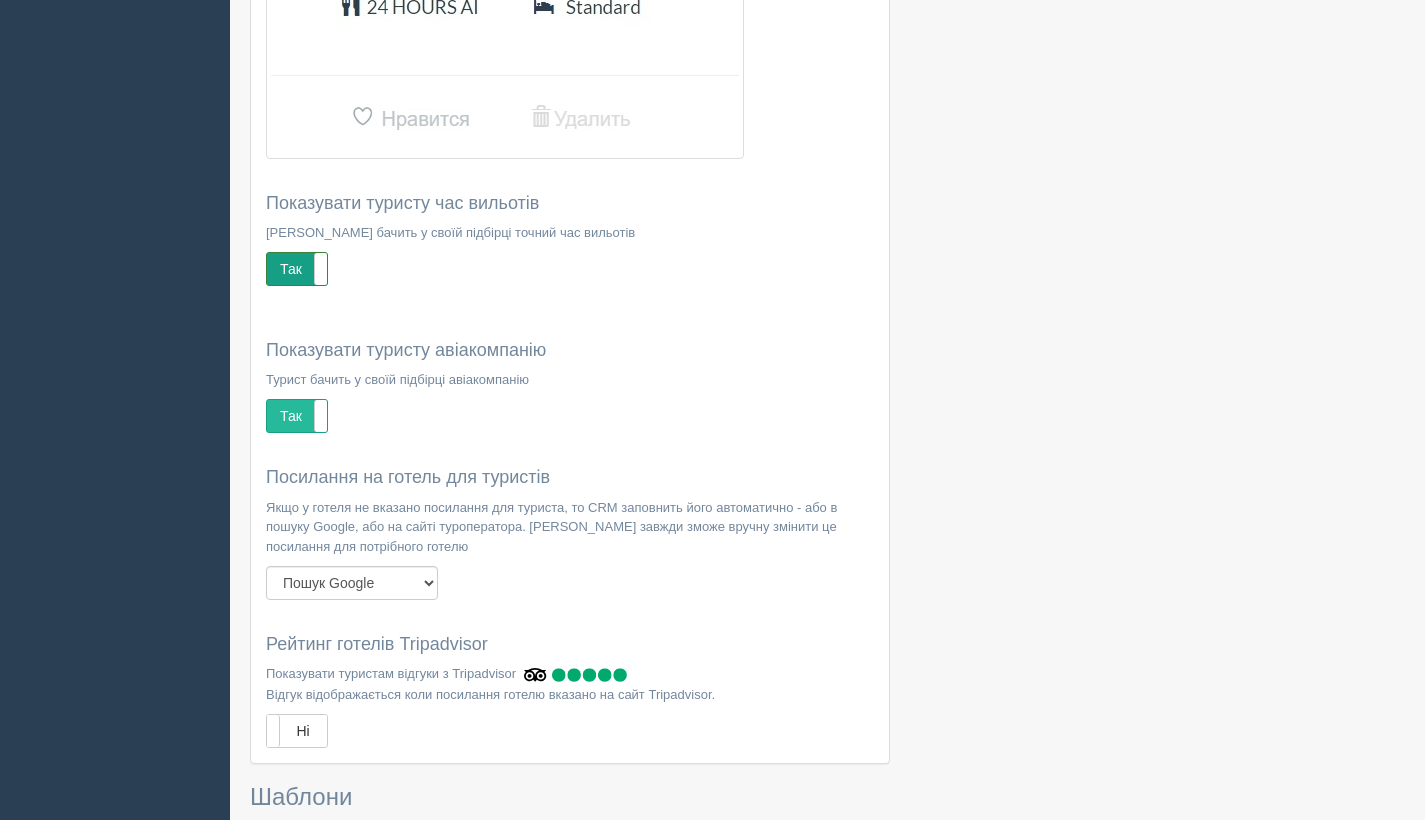 click on "Так" at bounding box center [297, 269] 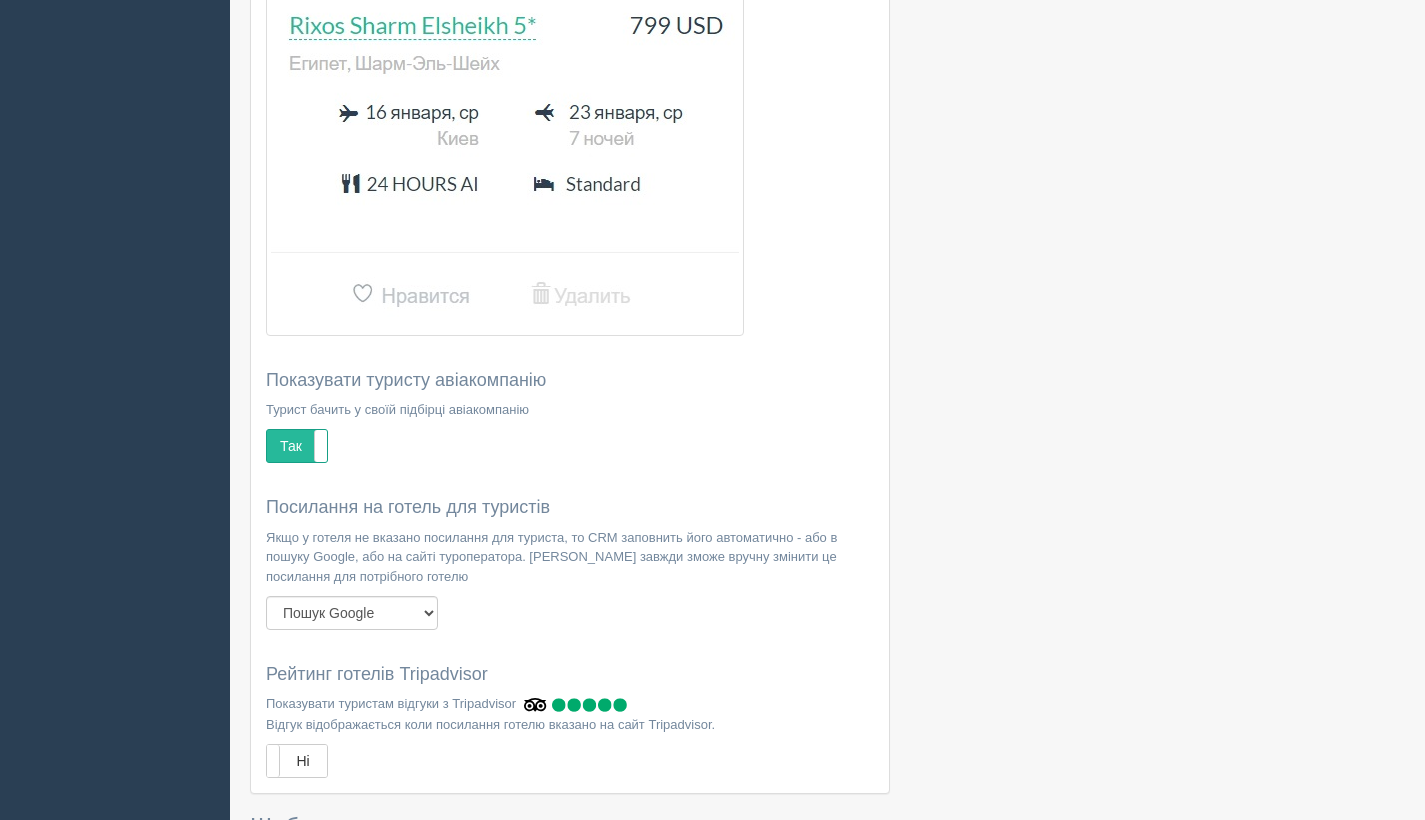scroll, scrollTop: 1612, scrollLeft: 0, axis: vertical 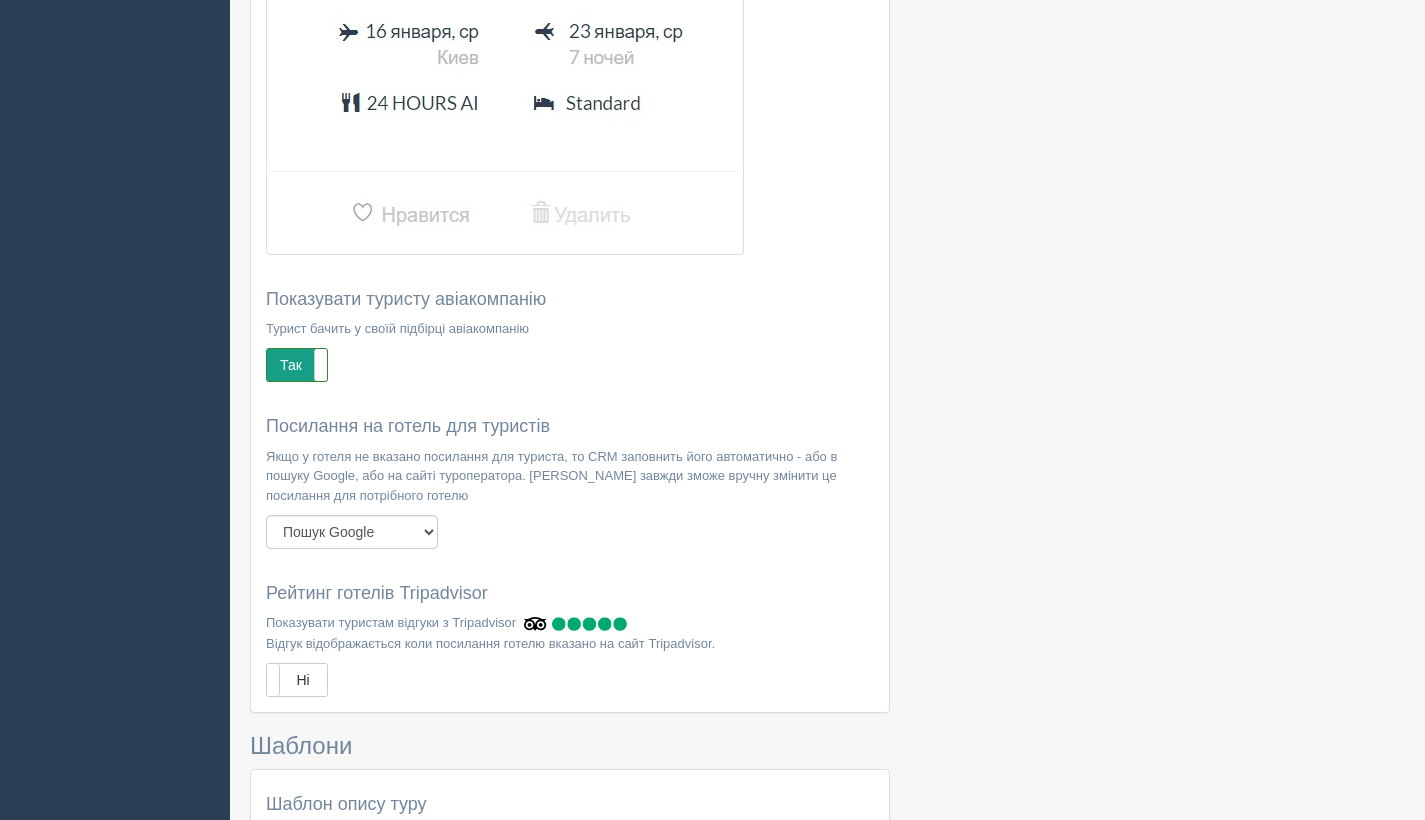 click on "Так" at bounding box center [297, 365] 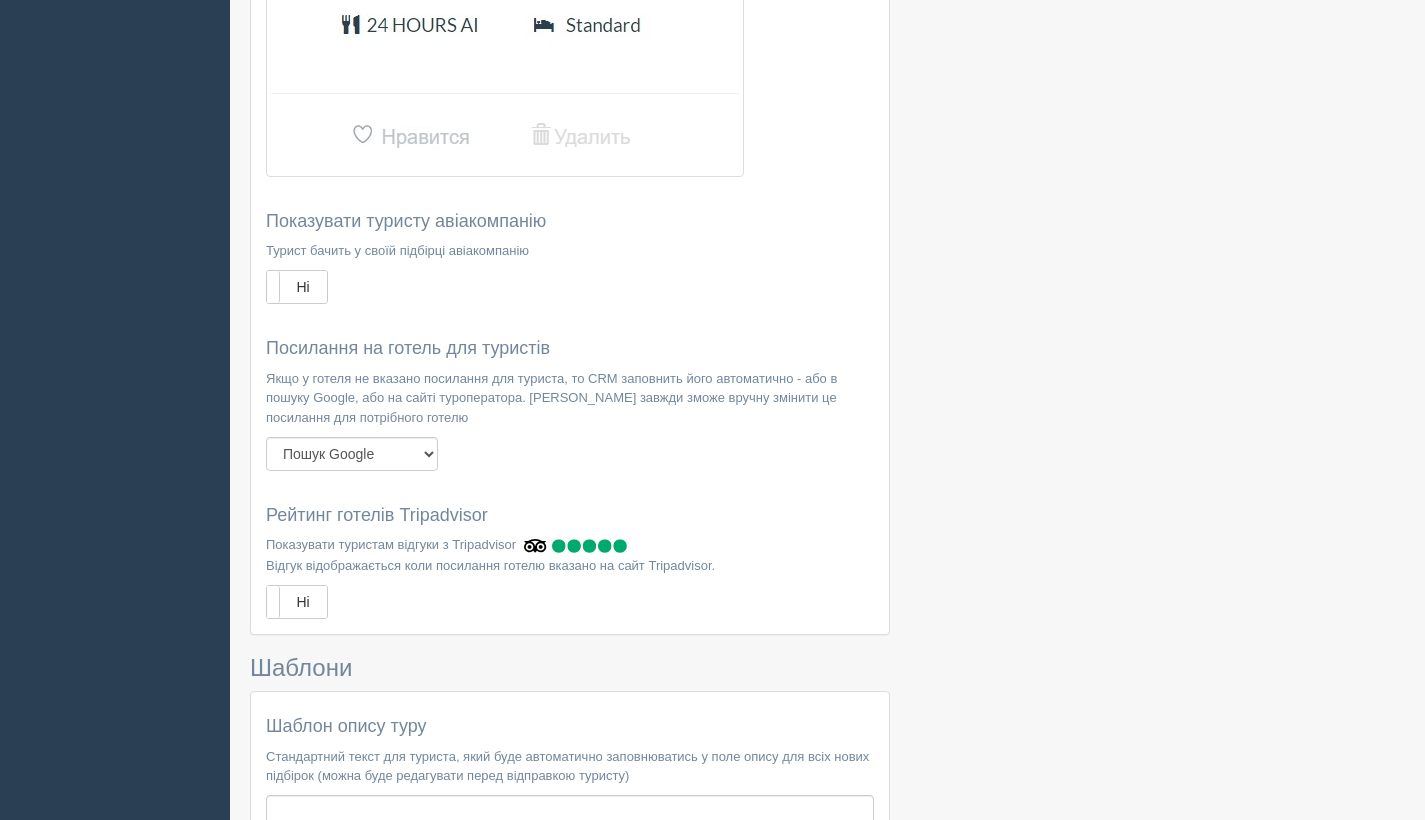 scroll, scrollTop: 1696, scrollLeft: 0, axis: vertical 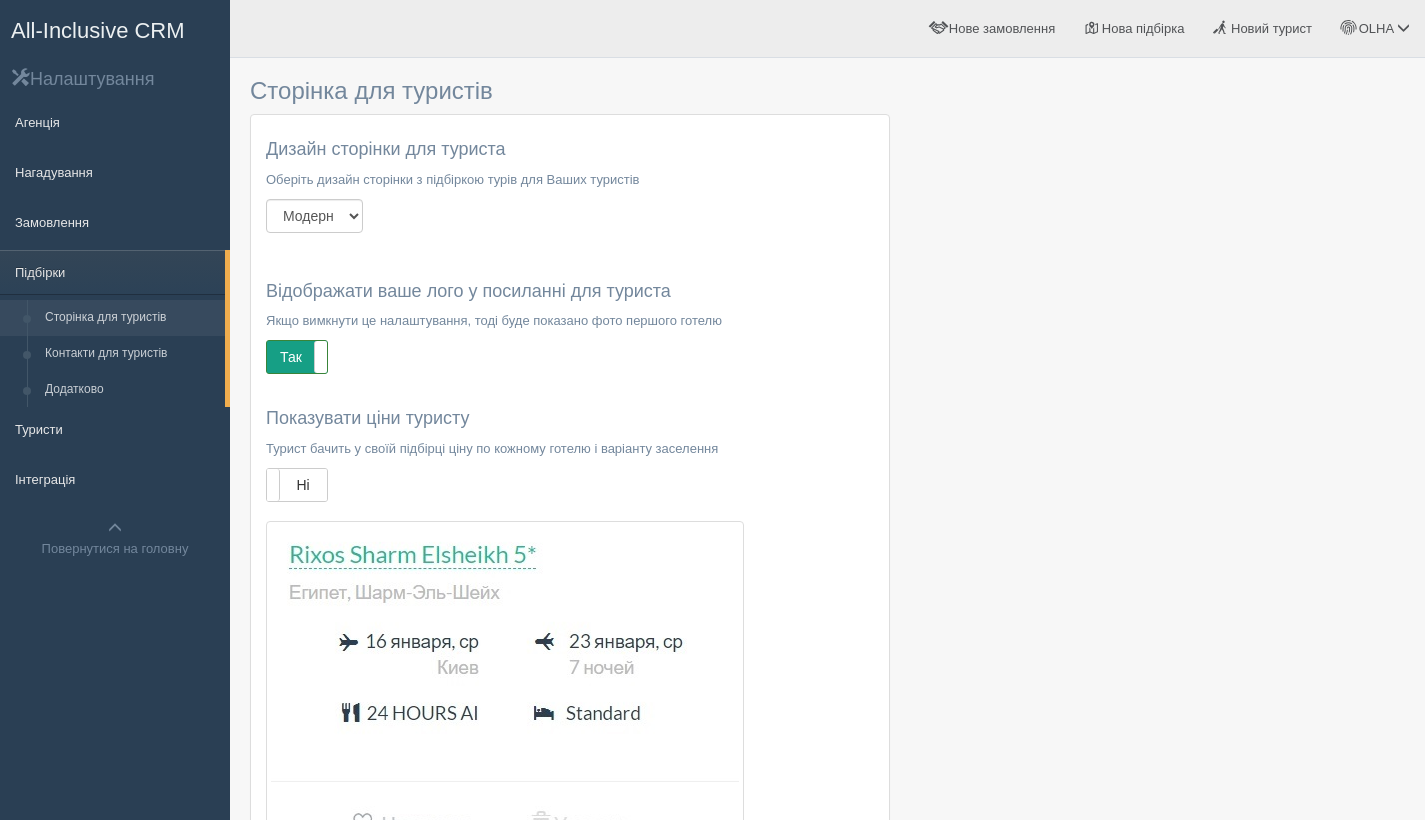 click on "Так" at bounding box center (297, 357) 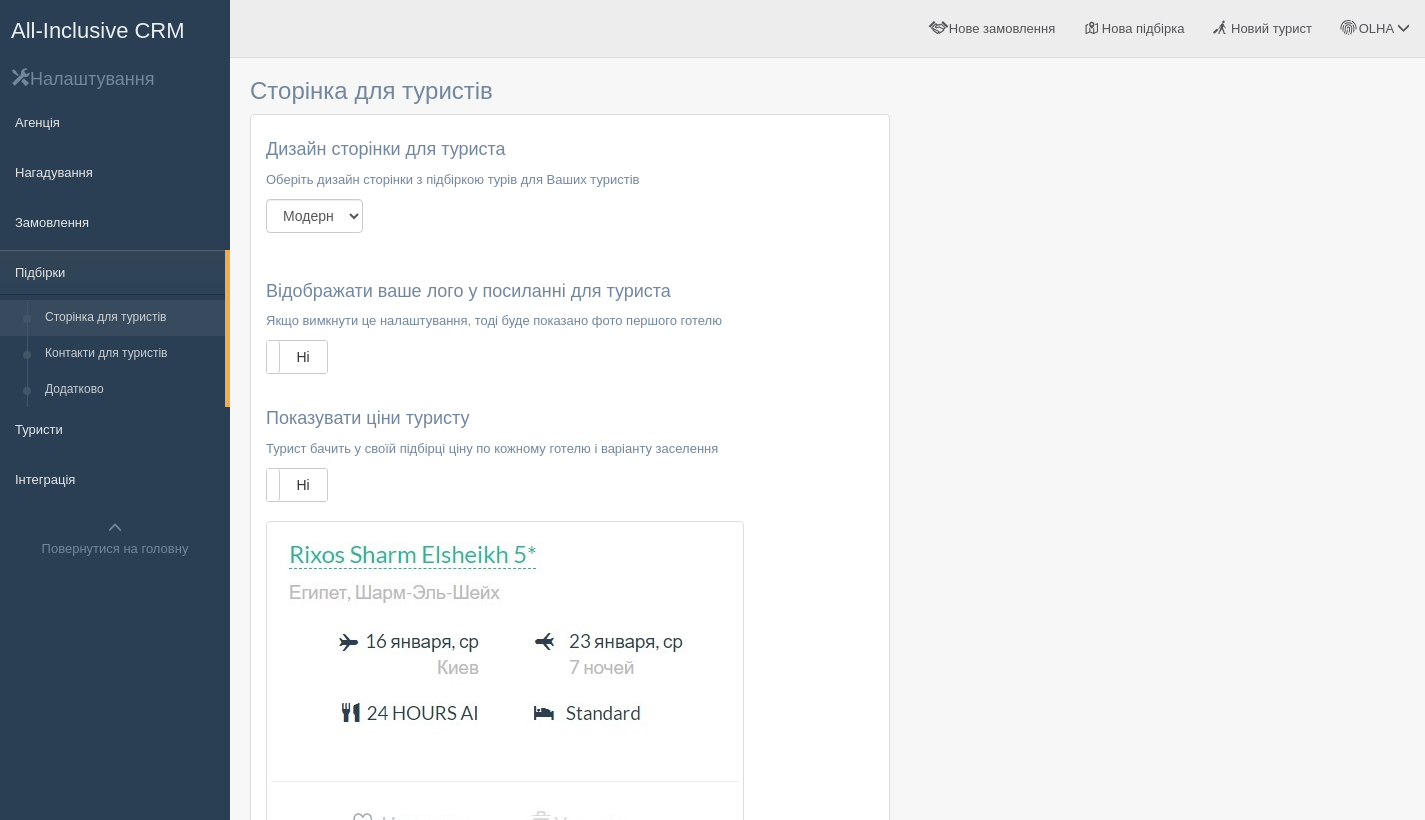 click at bounding box center [827, 1542] 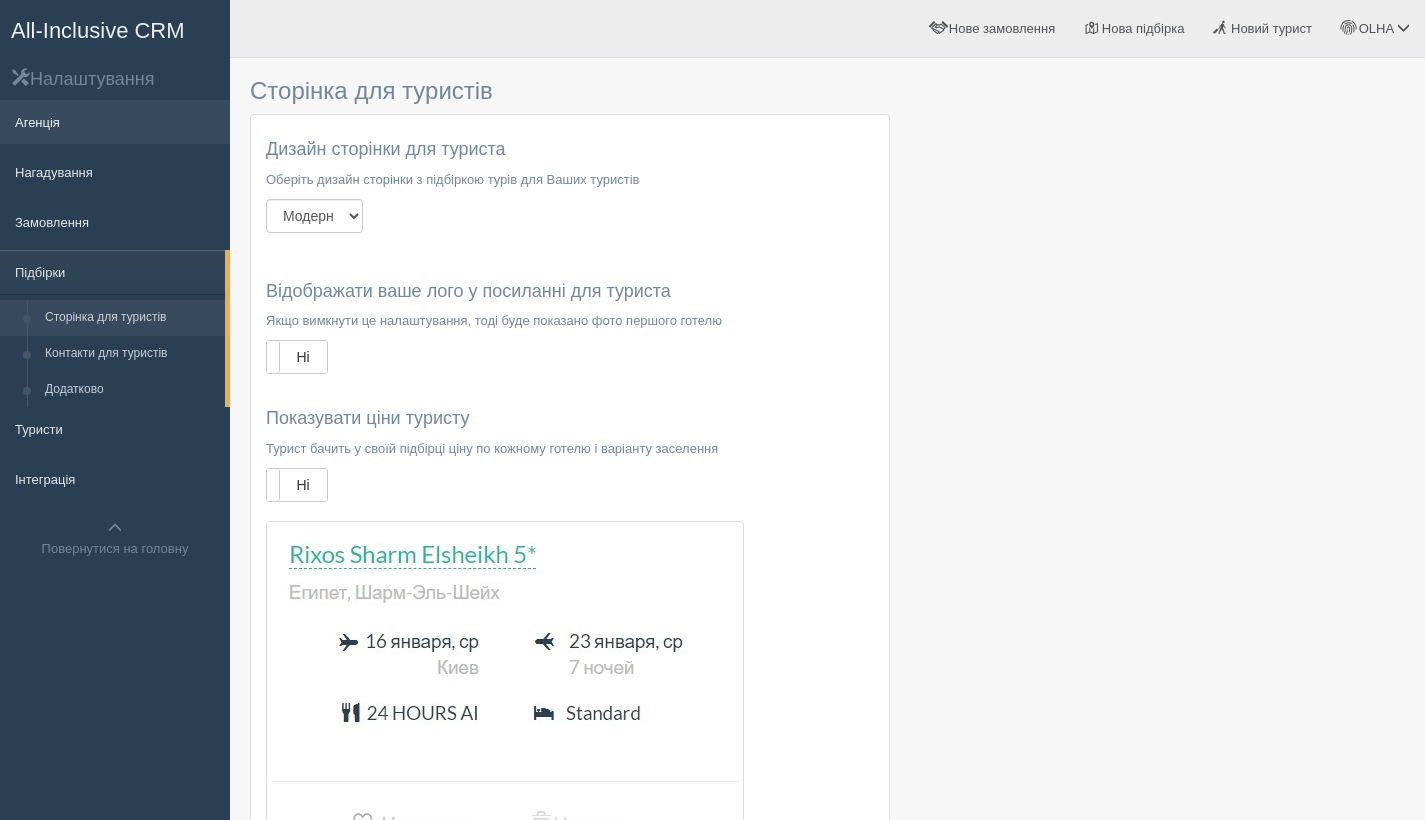 click on "Агенція" at bounding box center [115, 122] 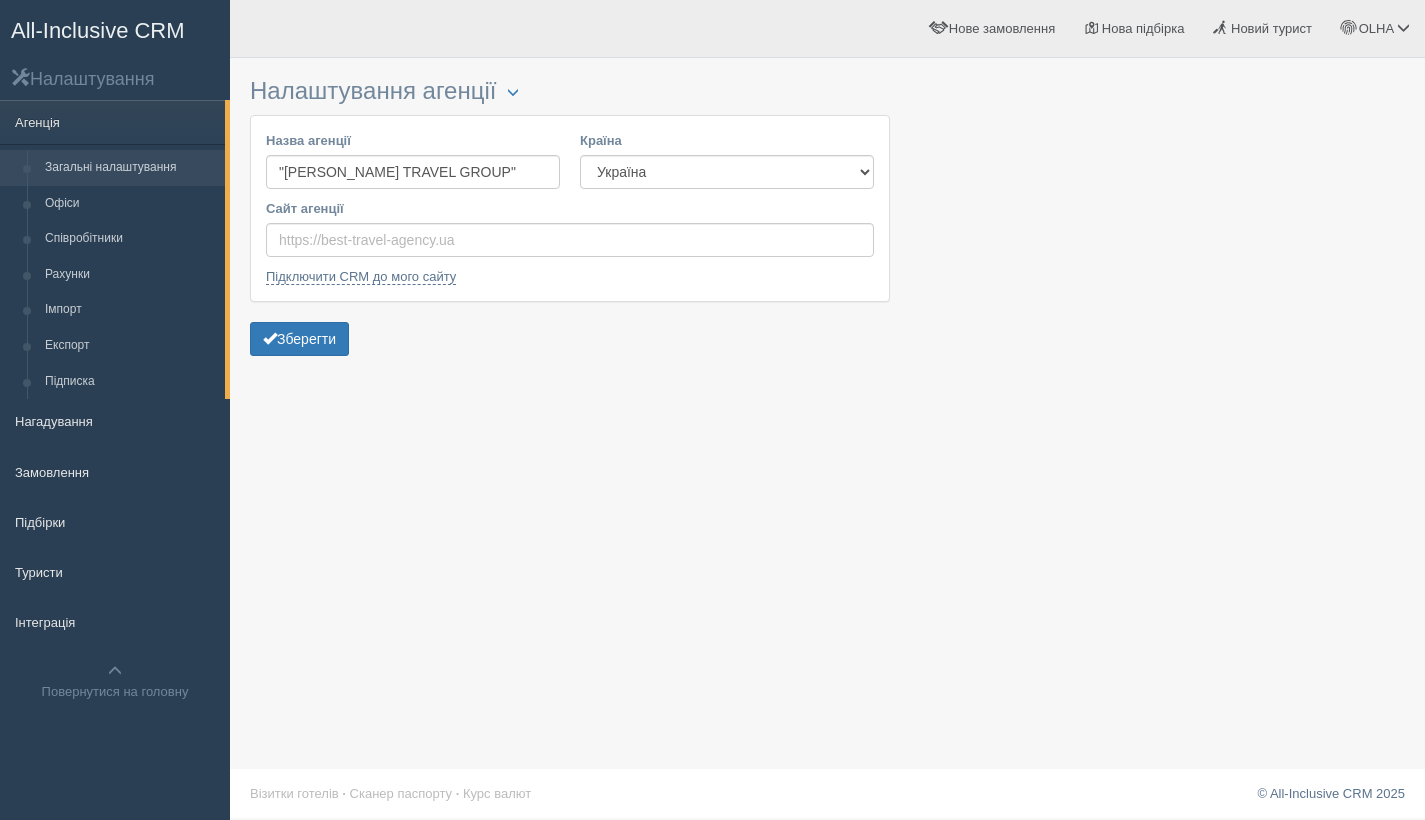 scroll, scrollTop: 0, scrollLeft: 0, axis: both 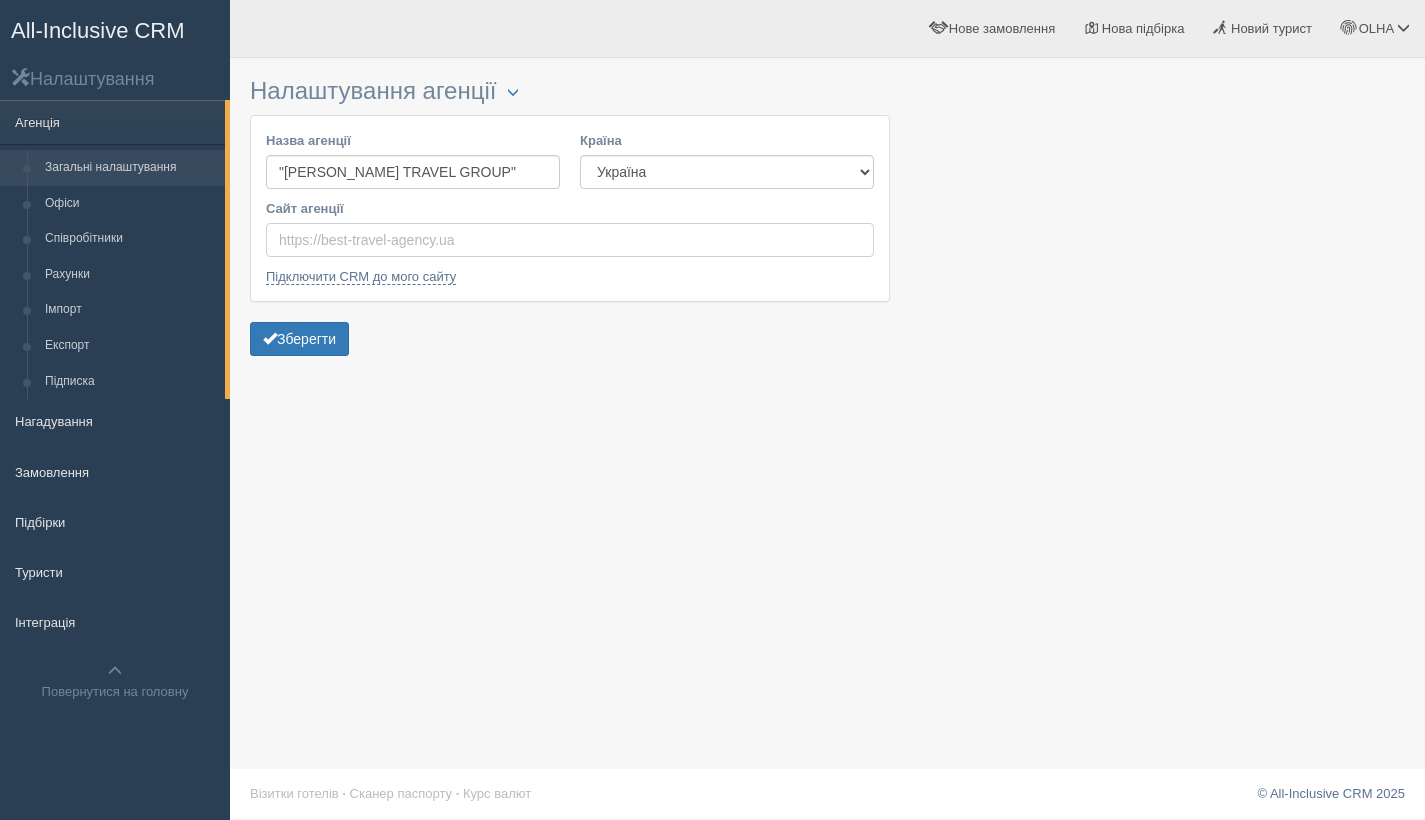 drag, startPoint x: 273, startPoint y: 236, endPoint x: 336, endPoint y: 256, distance: 66.09841 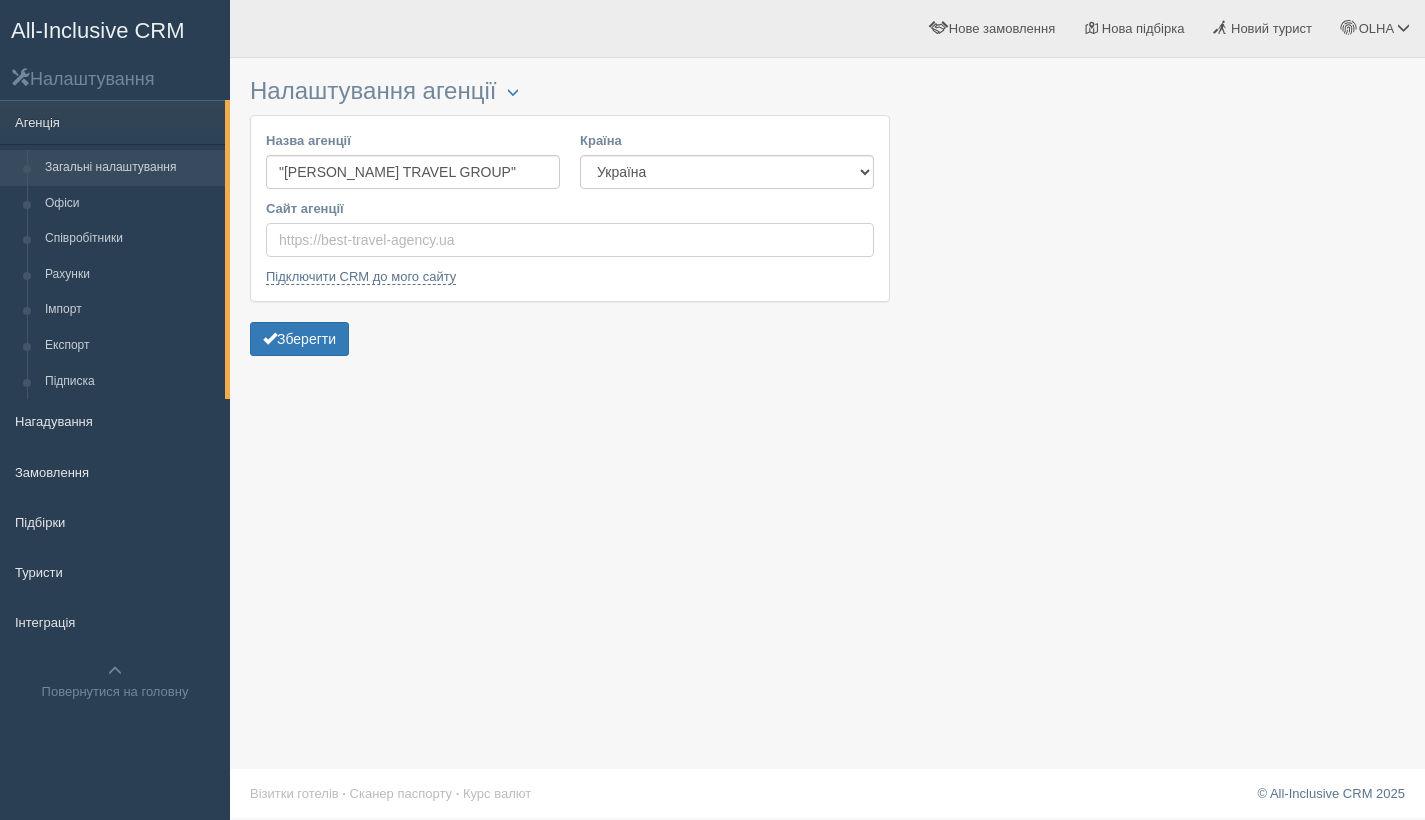 click on "Сайт агенції" at bounding box center [570, 240] 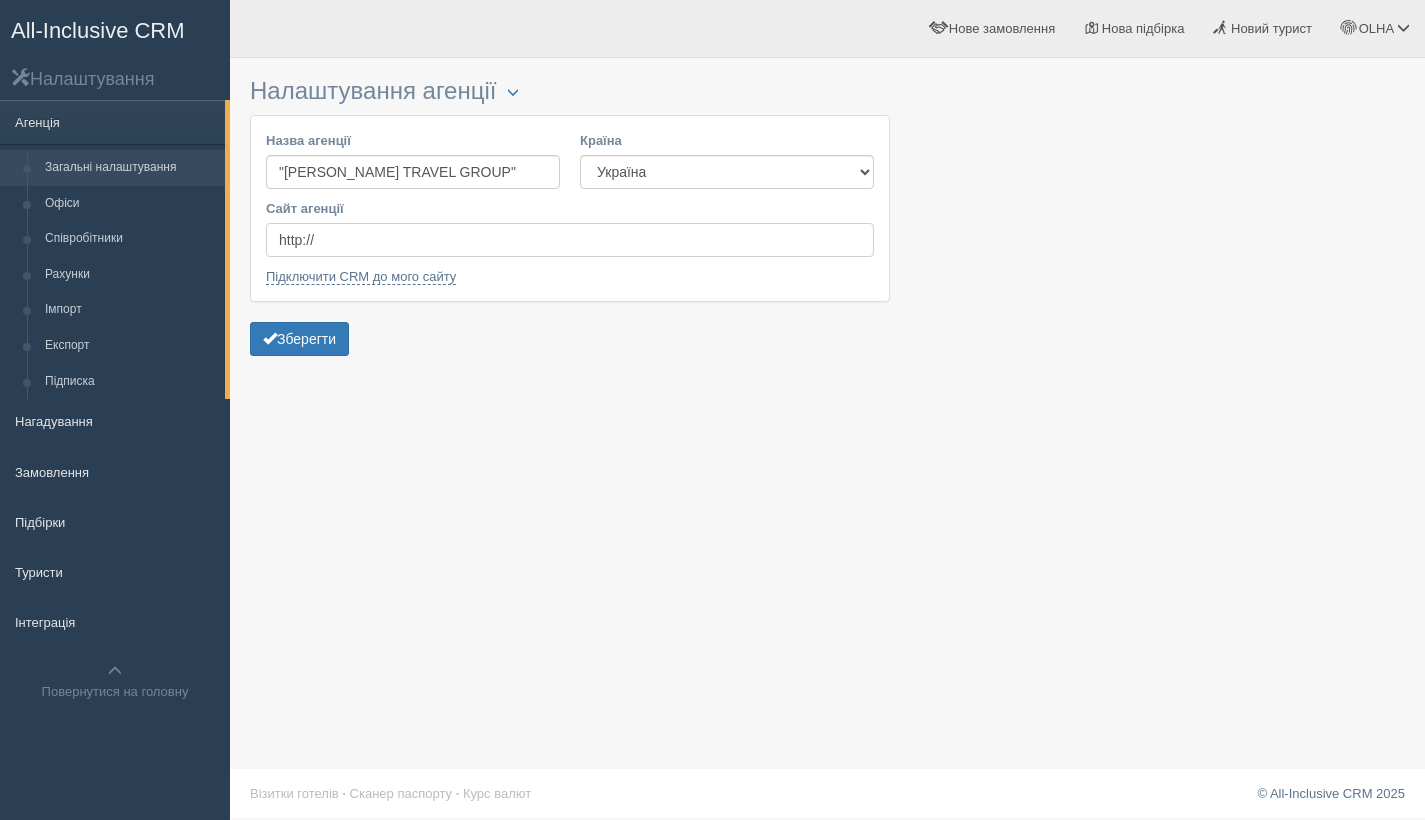 type on "http://_" 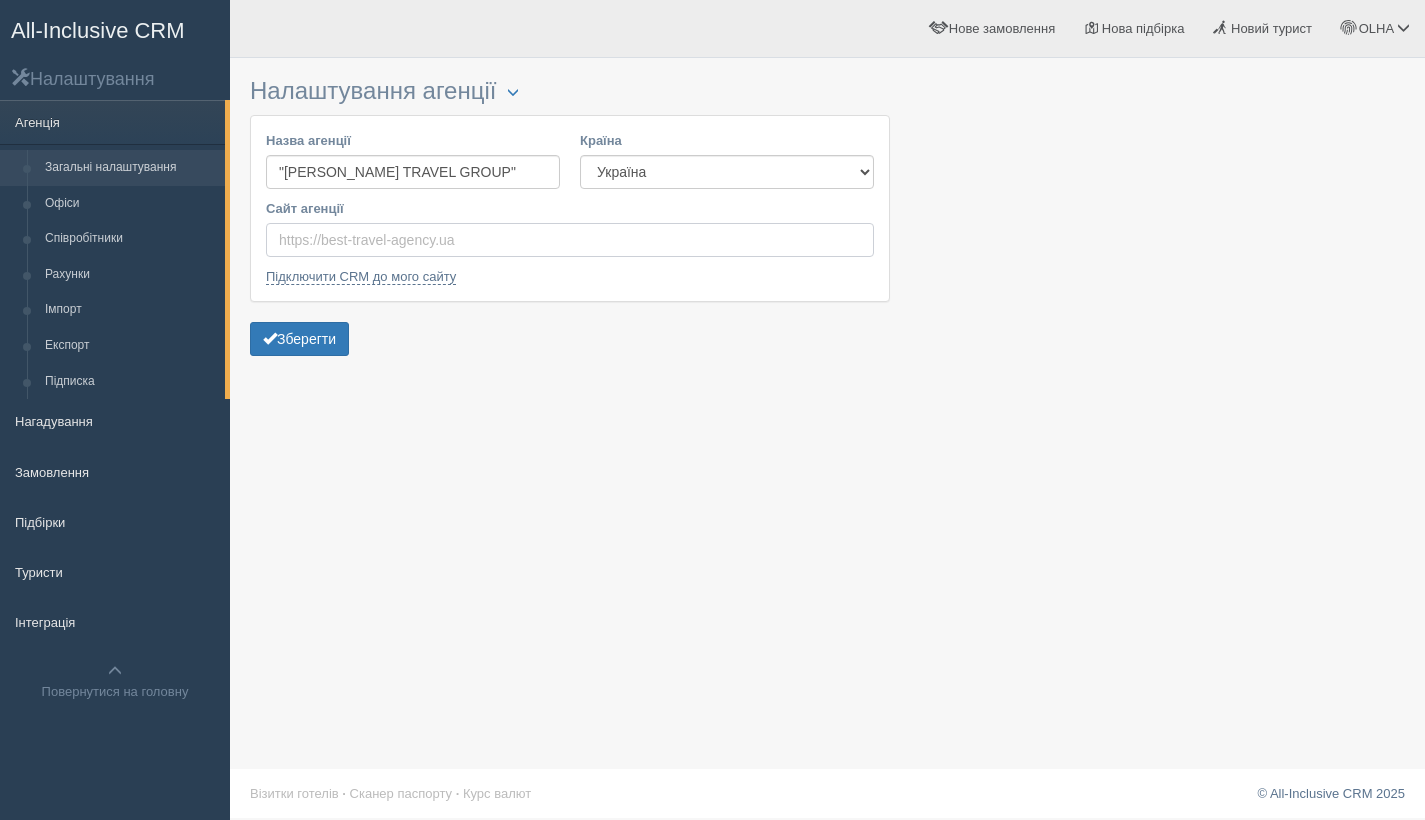 click on "Сайт агенції" at bounding box center (570, 240) 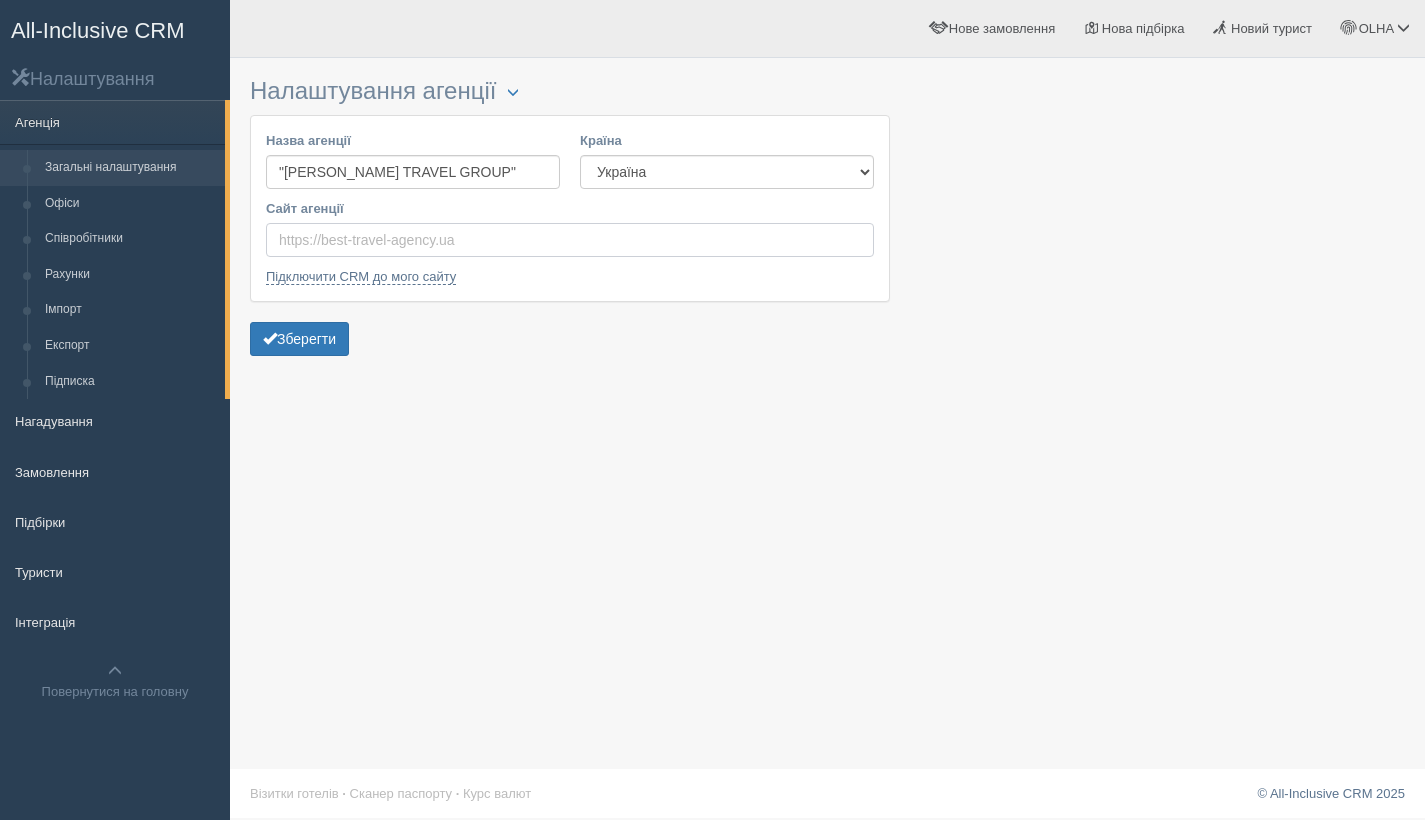 drag, startPoint x: 282, startPoint y: 243, endPoint x: 335, endPoint y: 246, distance: 53.08484 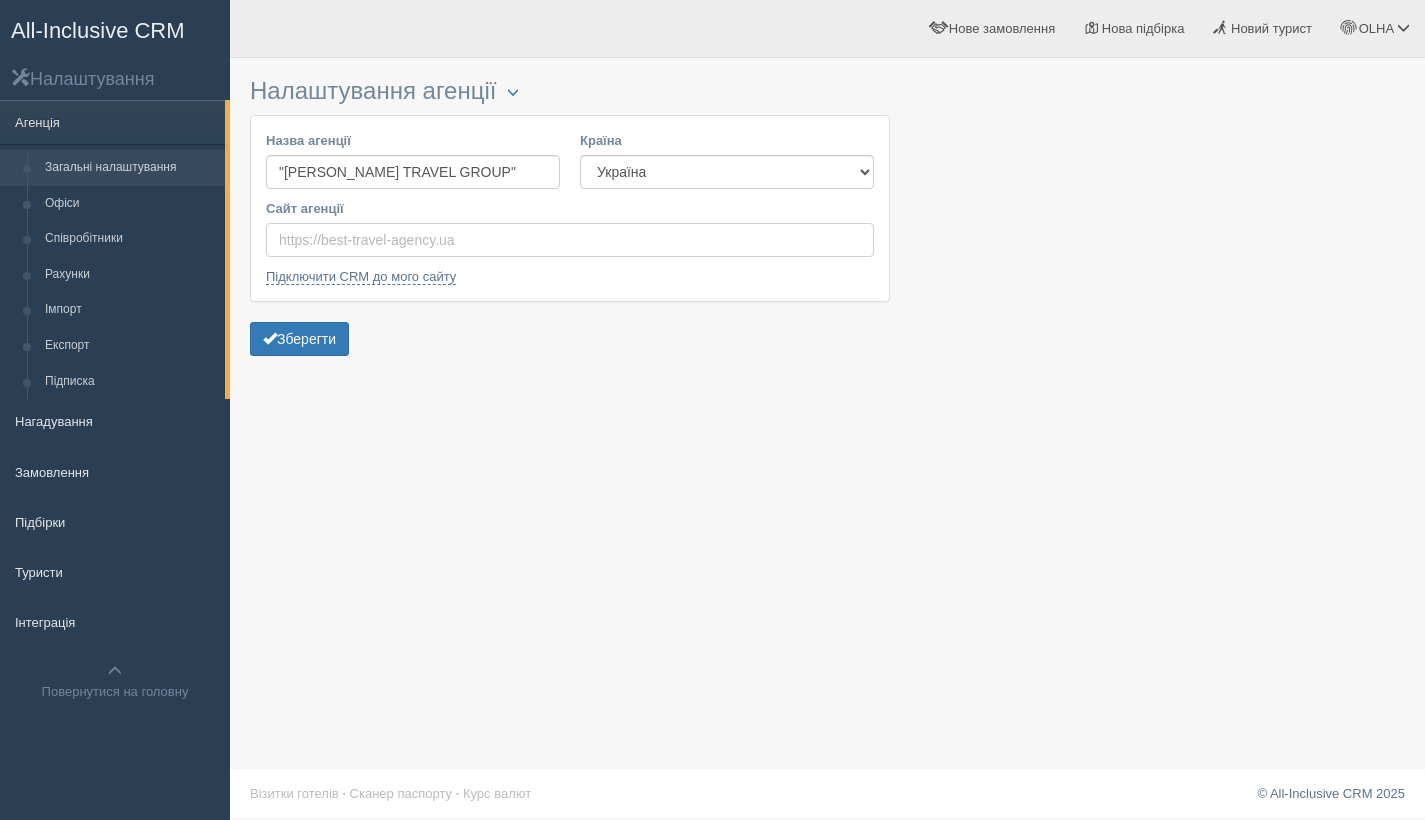 click on "Сайт агенції" at bounding box center (570, 240) 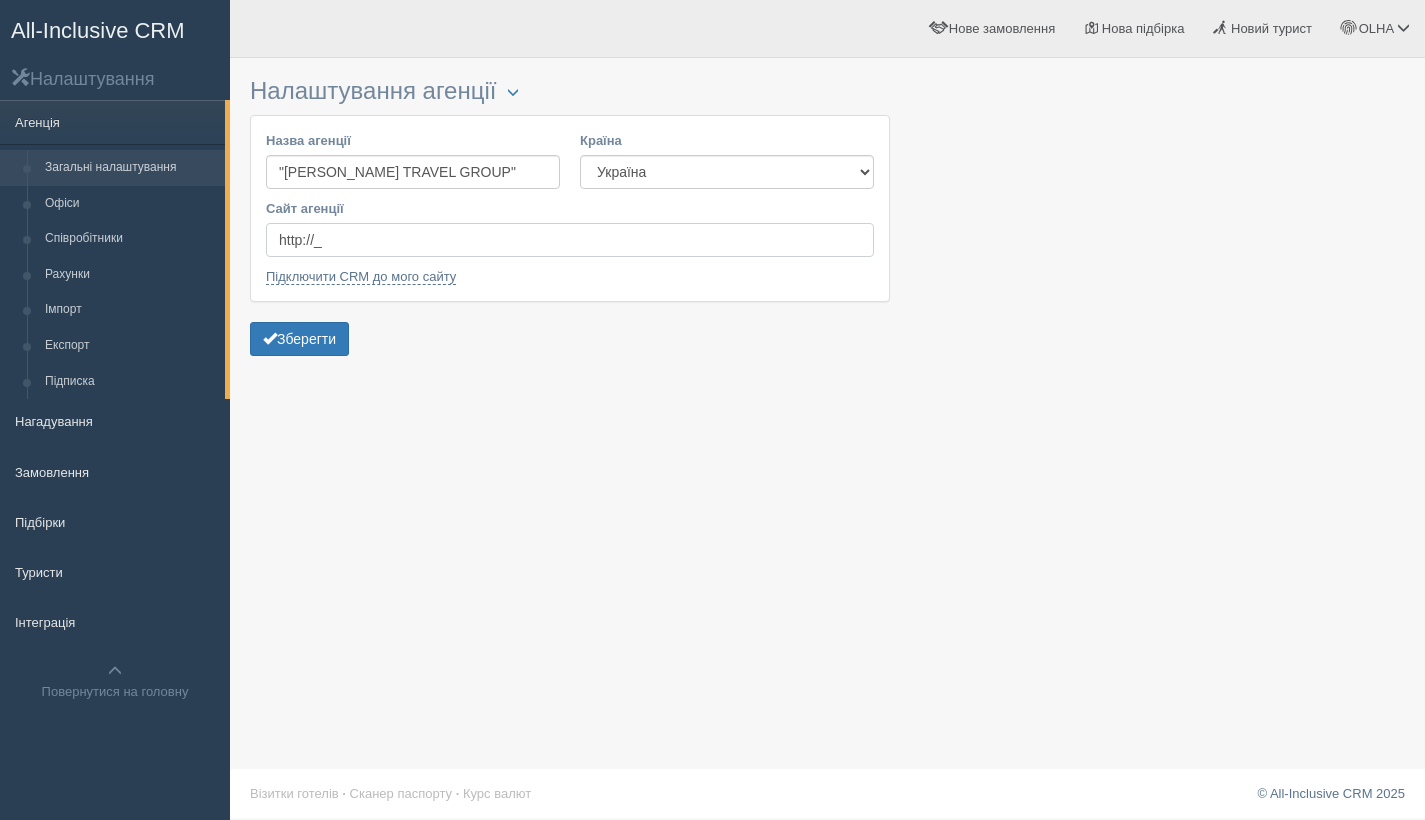 type 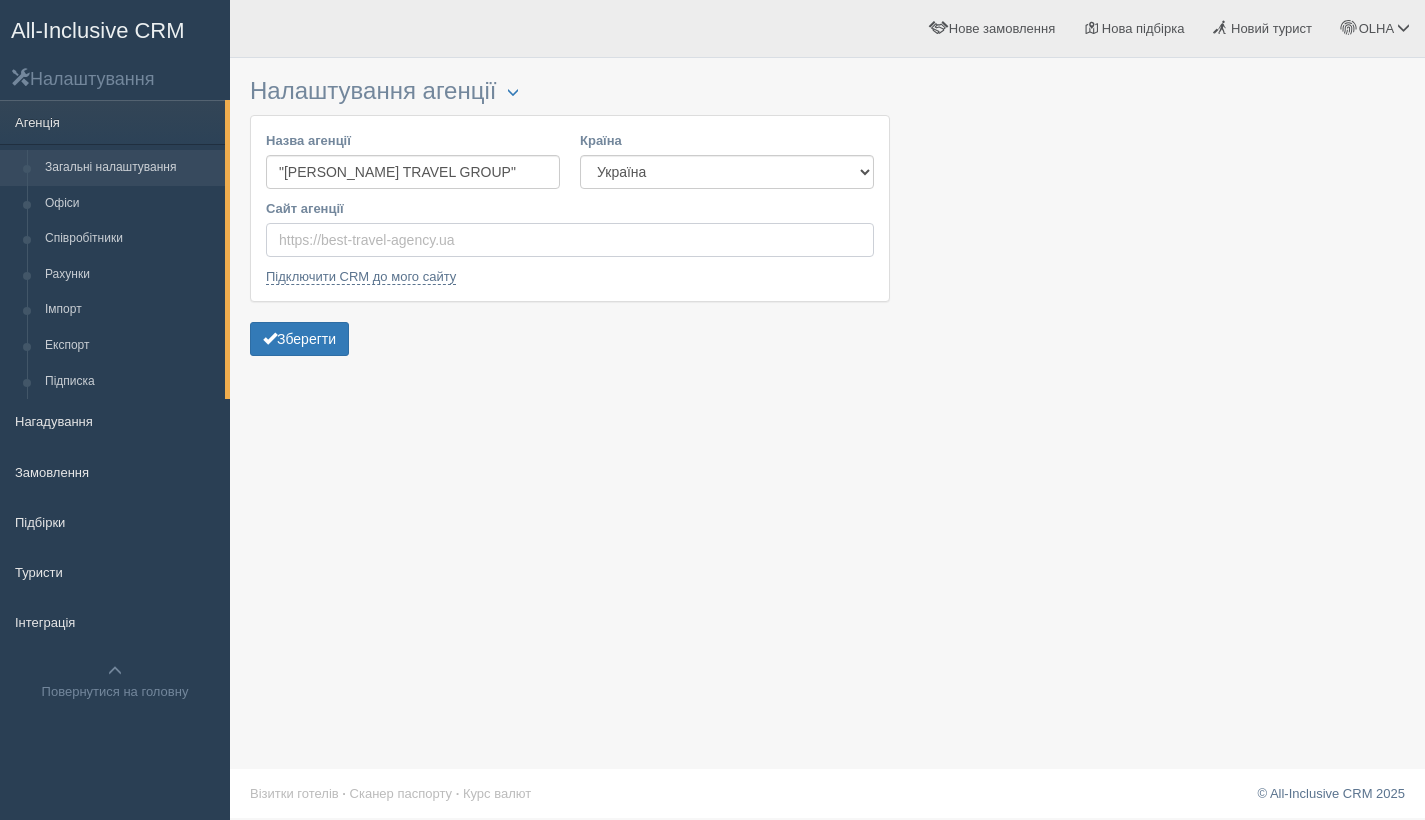 click on "Сайт агенції" at bounding box center [570, 240] 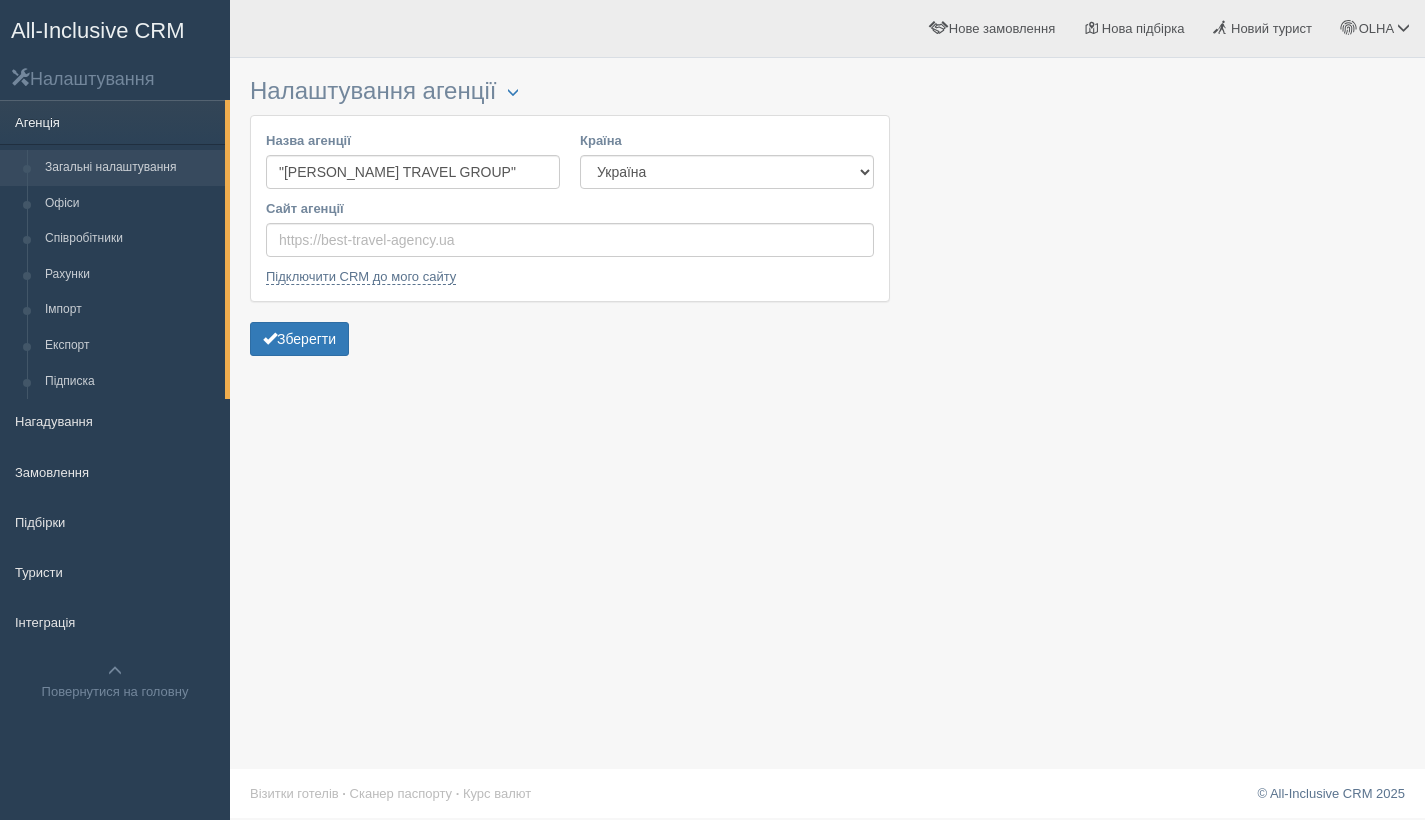 click on "Агенція" at bounding box center [112, 122] 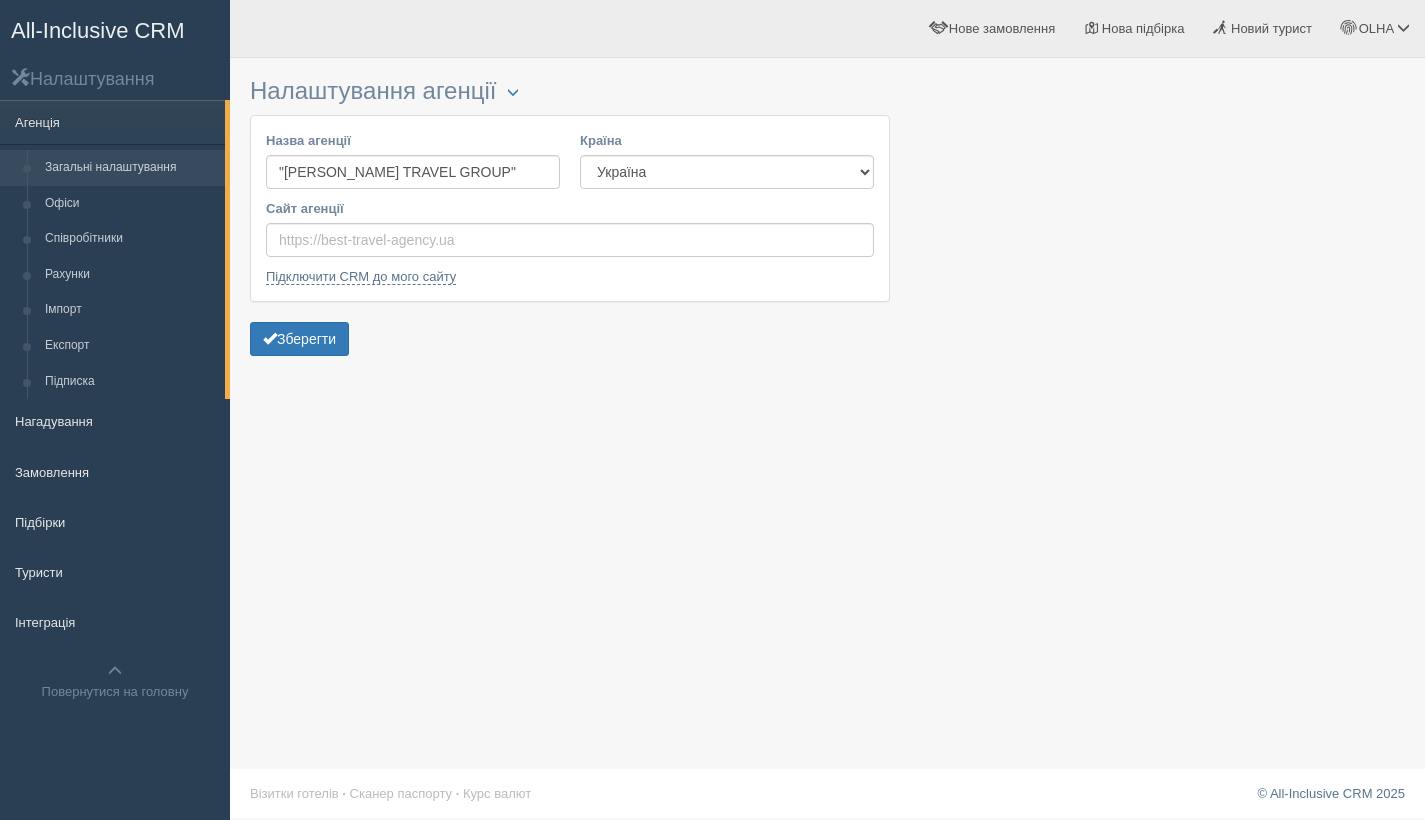 scroll, scrollTop: 0, scrollLeft: 0, axis: both 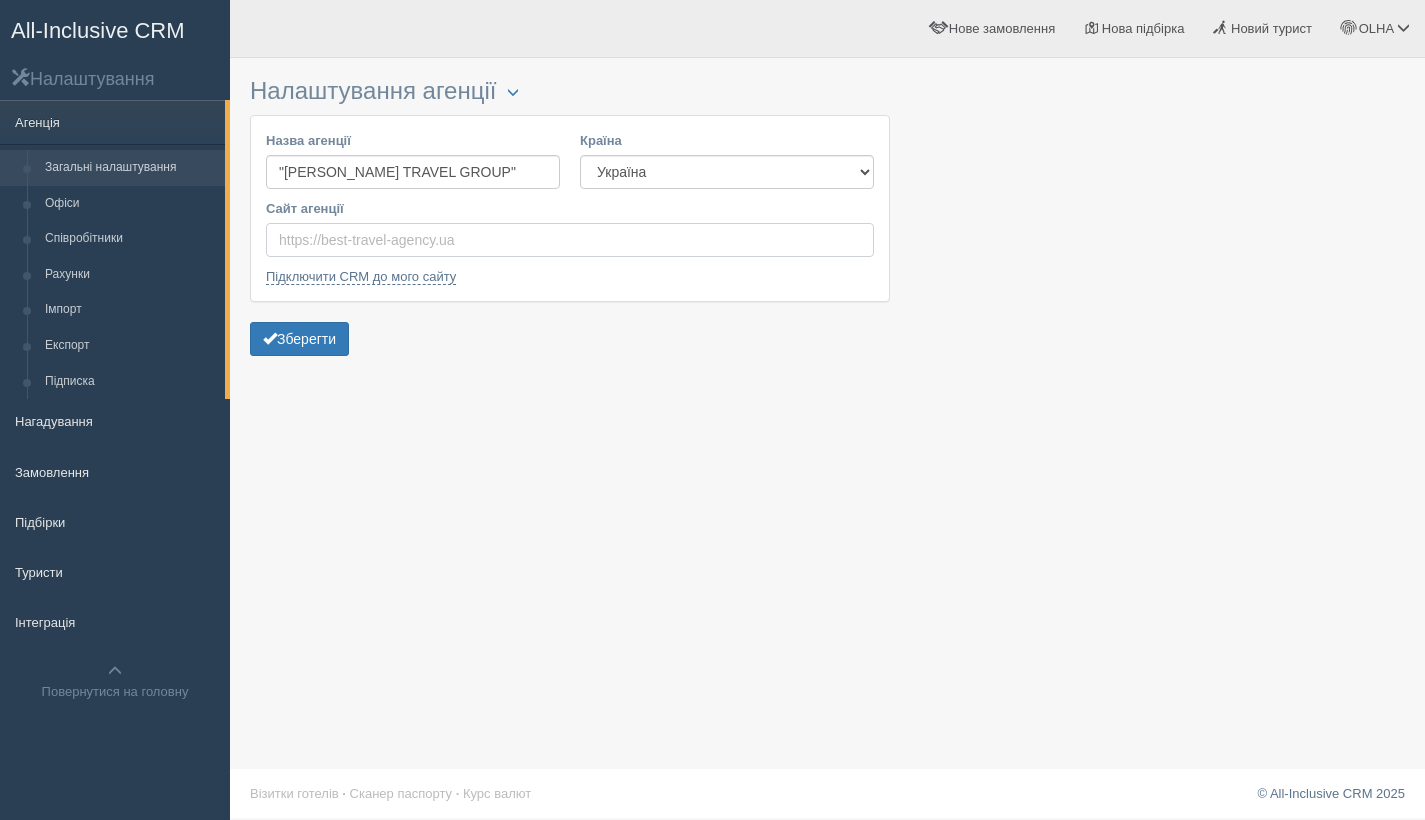 click on "Сайт агенції" at bounding box center (570, 240) 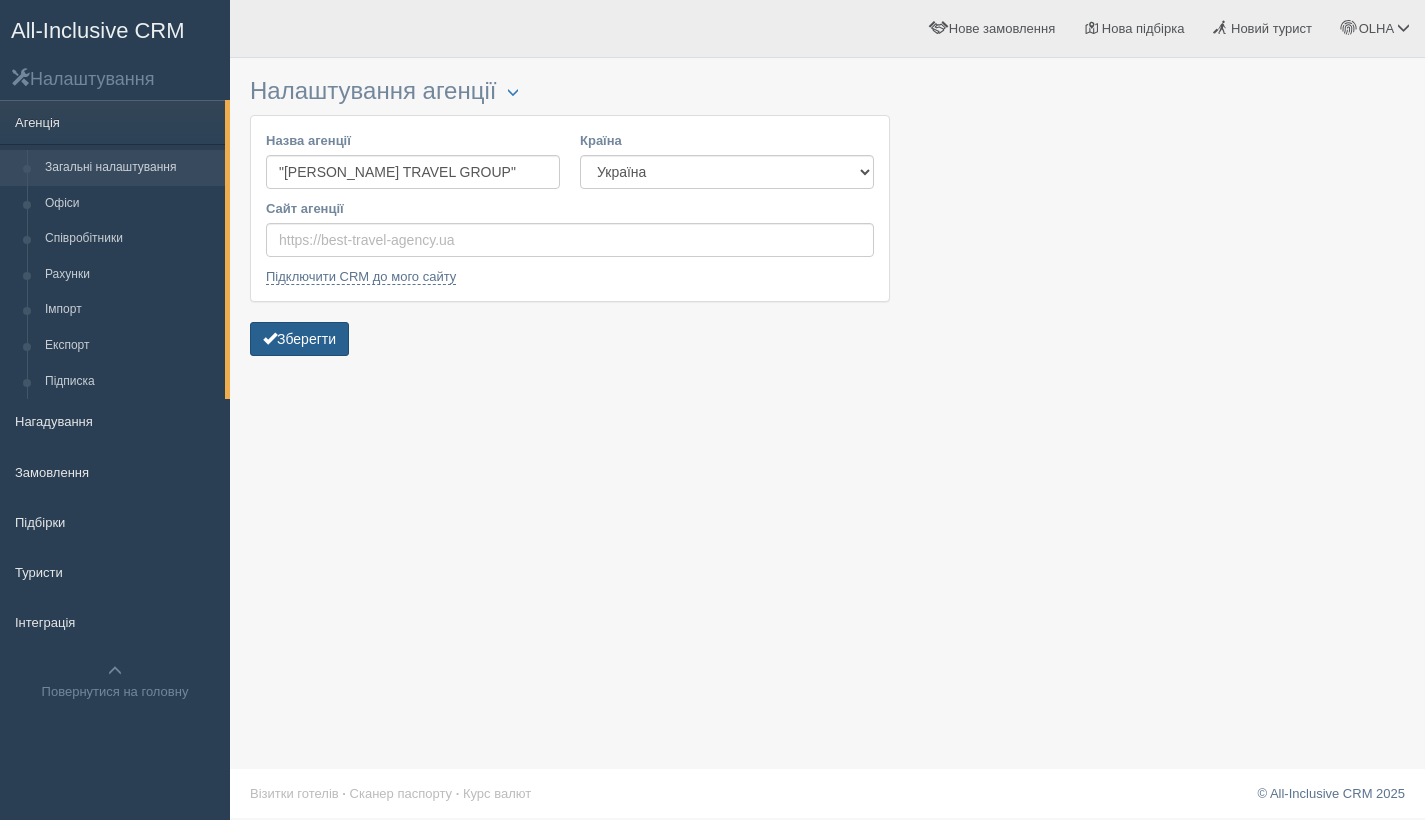 click on "Зберегти" at bounding box center [299, 339] 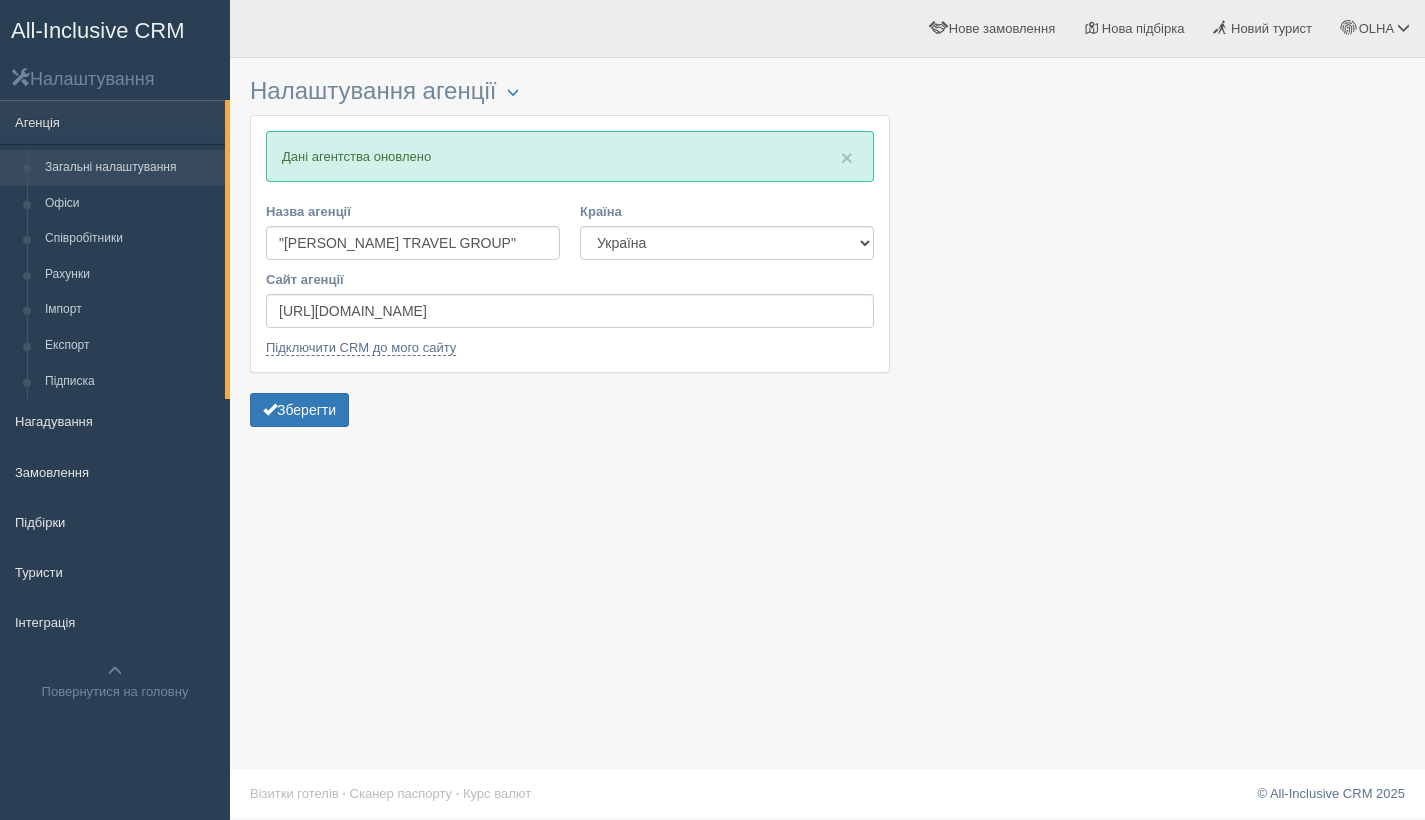 scroll, scrollTop: 0, scrollLeft: 0, axis: both 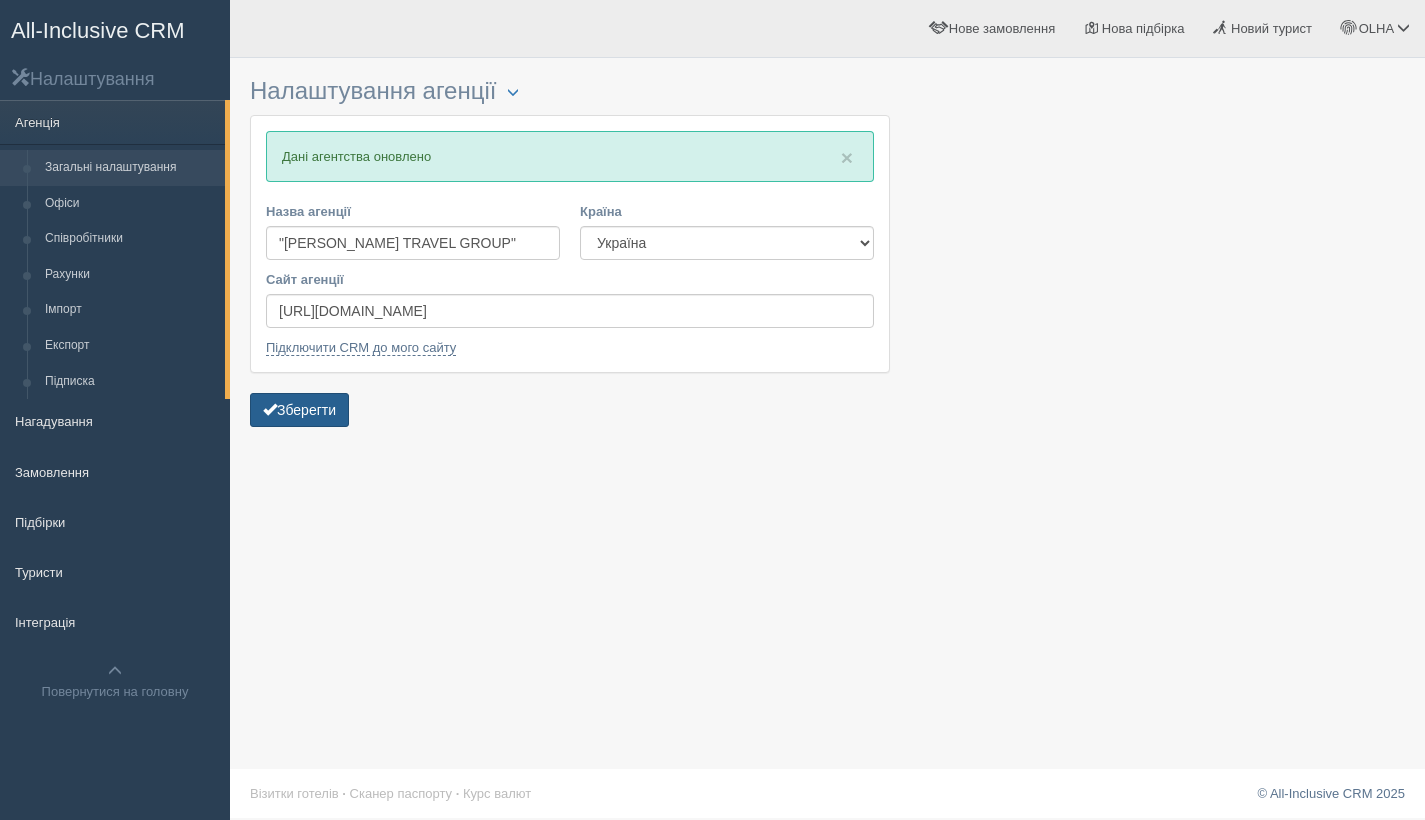 click on "Зберегти" at bounding box center [299, 410] 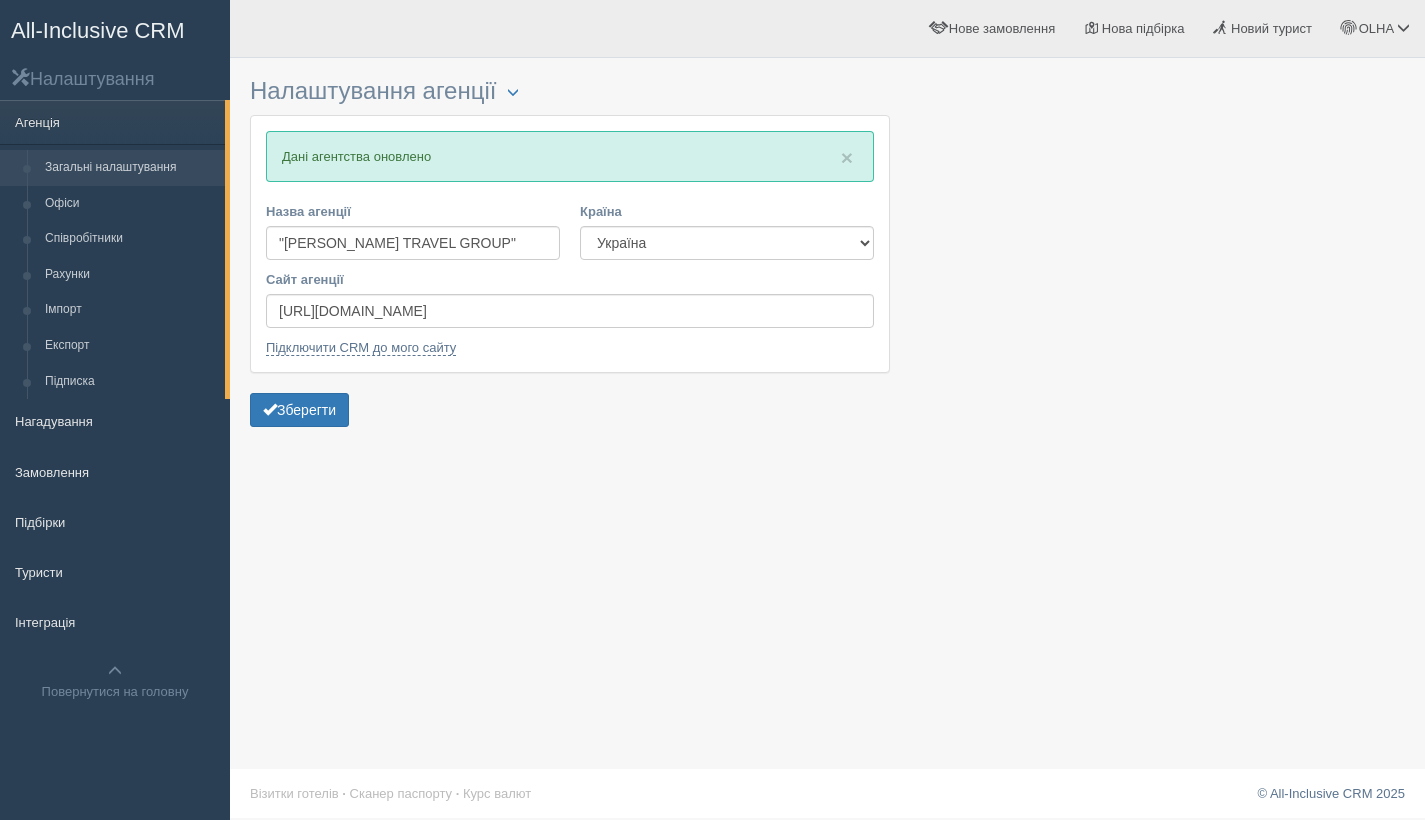 scroll, scrollTop: 2, scrollLeft: 0, axis: vertical 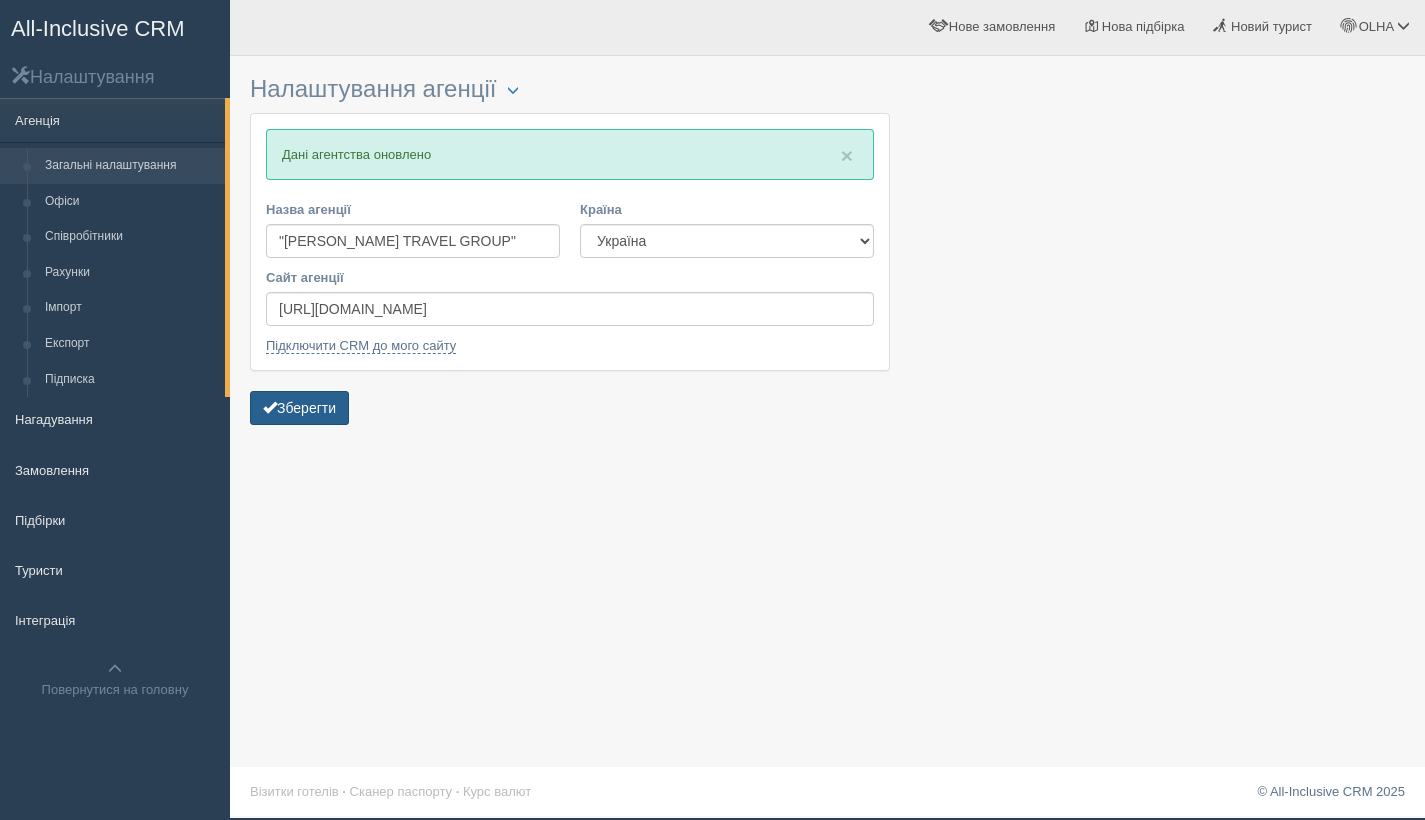 click on "Зберегти" at bounding box center (299, 408) 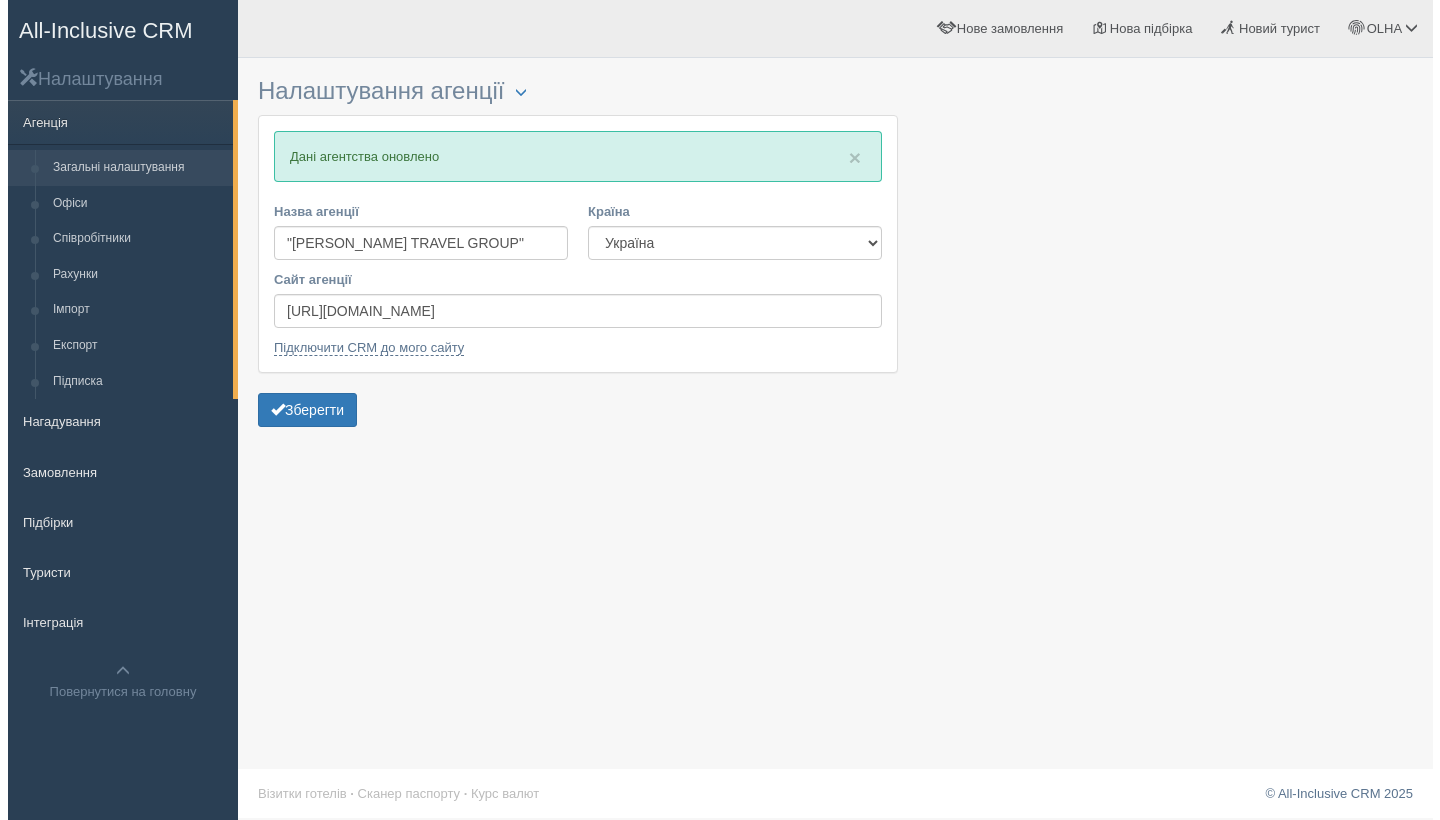 scroll, scrollTop: 0, scrollLeft: 0, axis: both 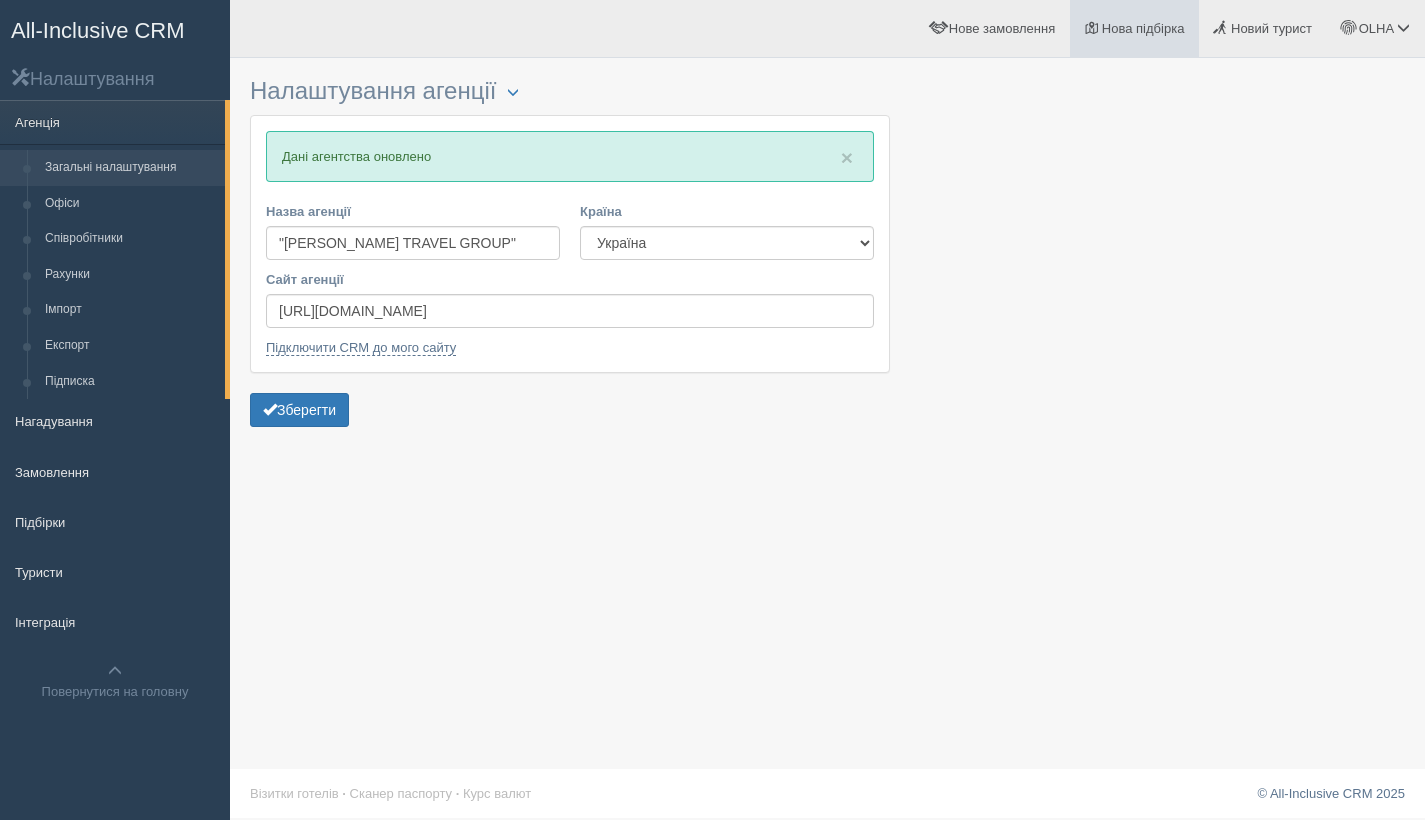 click on "Нова підбірка" at bounding box center [1143, 28] 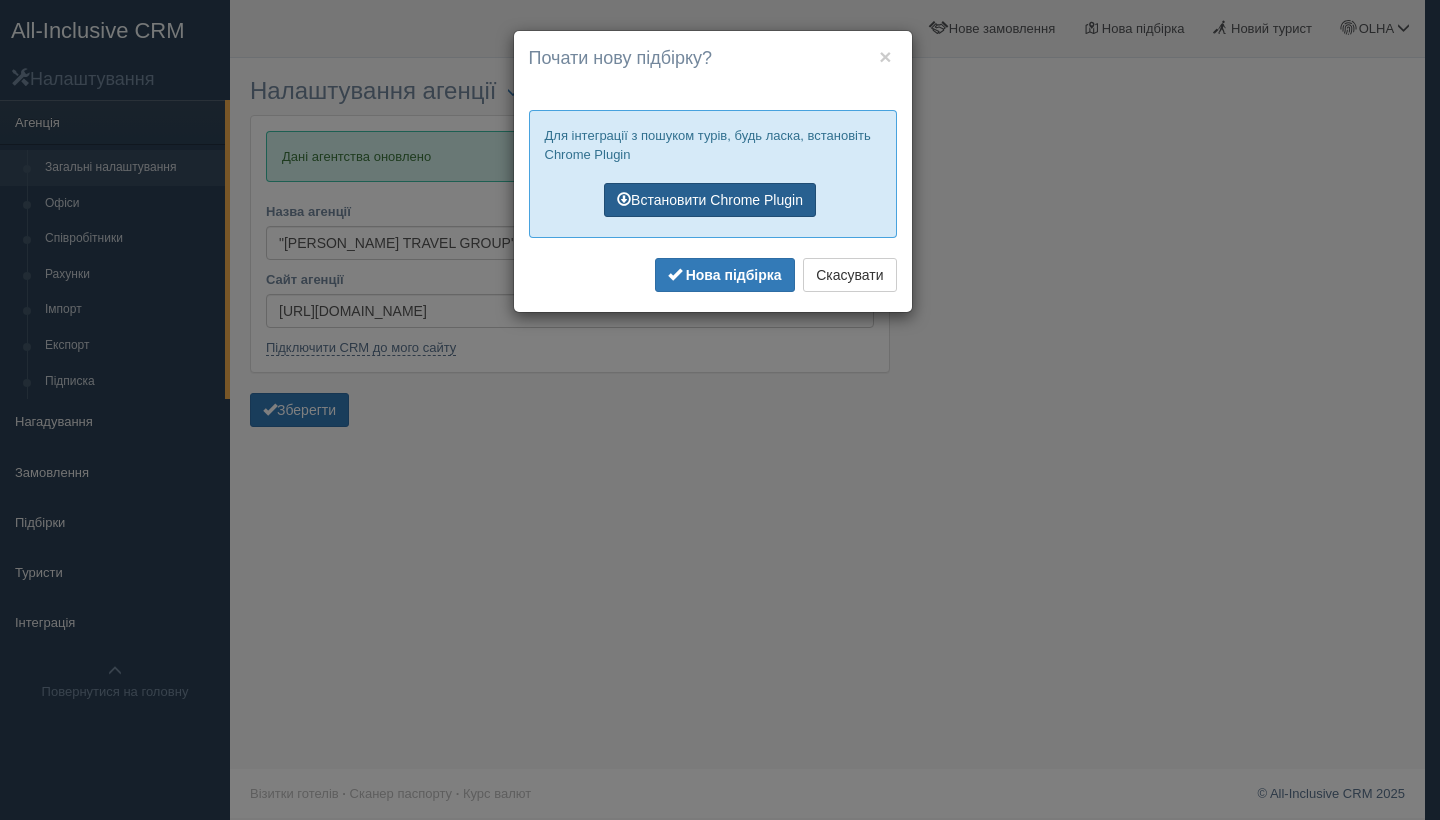 click on "Встановити Chrome Plugin" at bounding box center (710, 200) 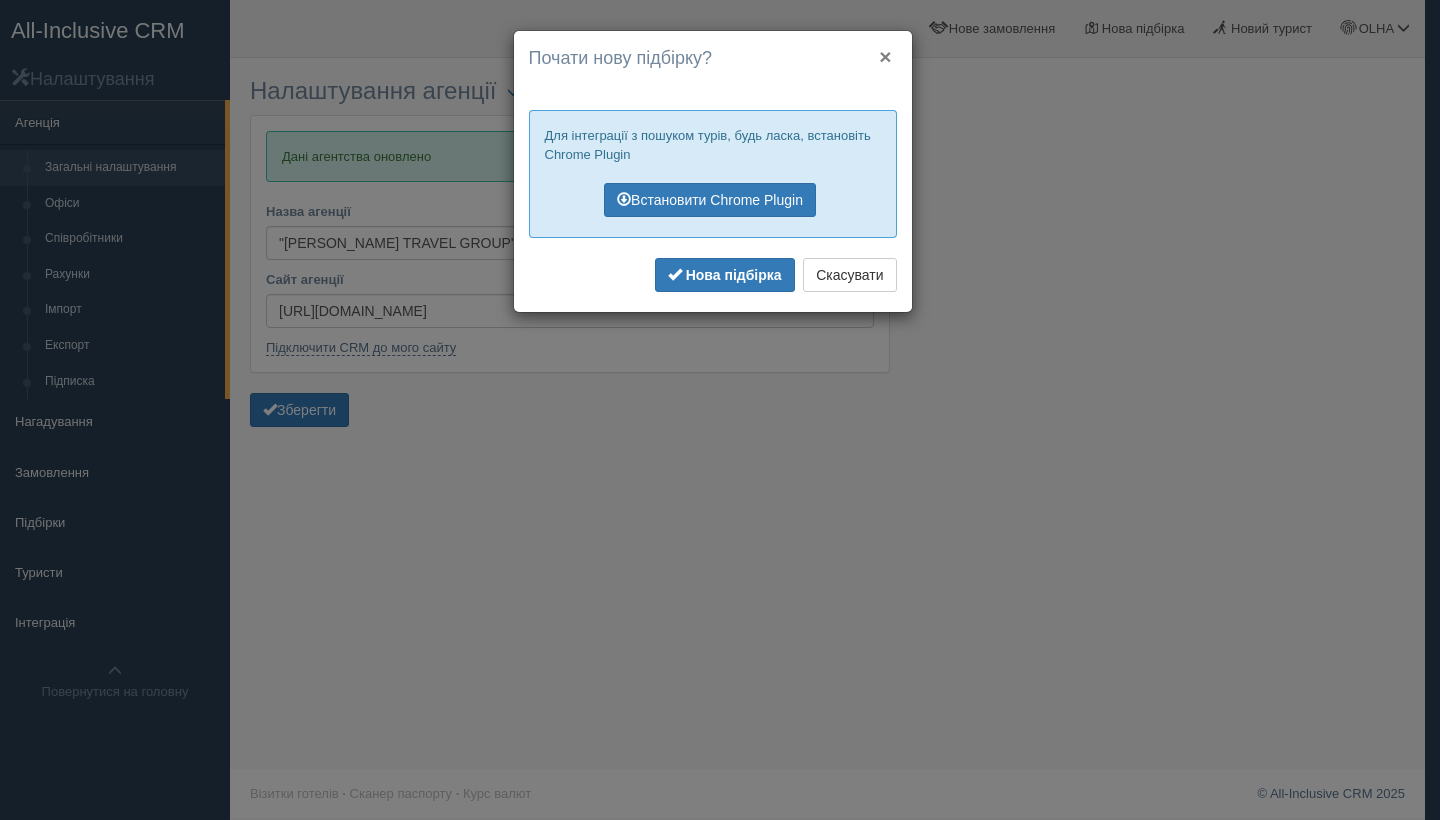 click on "×" at bounding box center (885, 56) 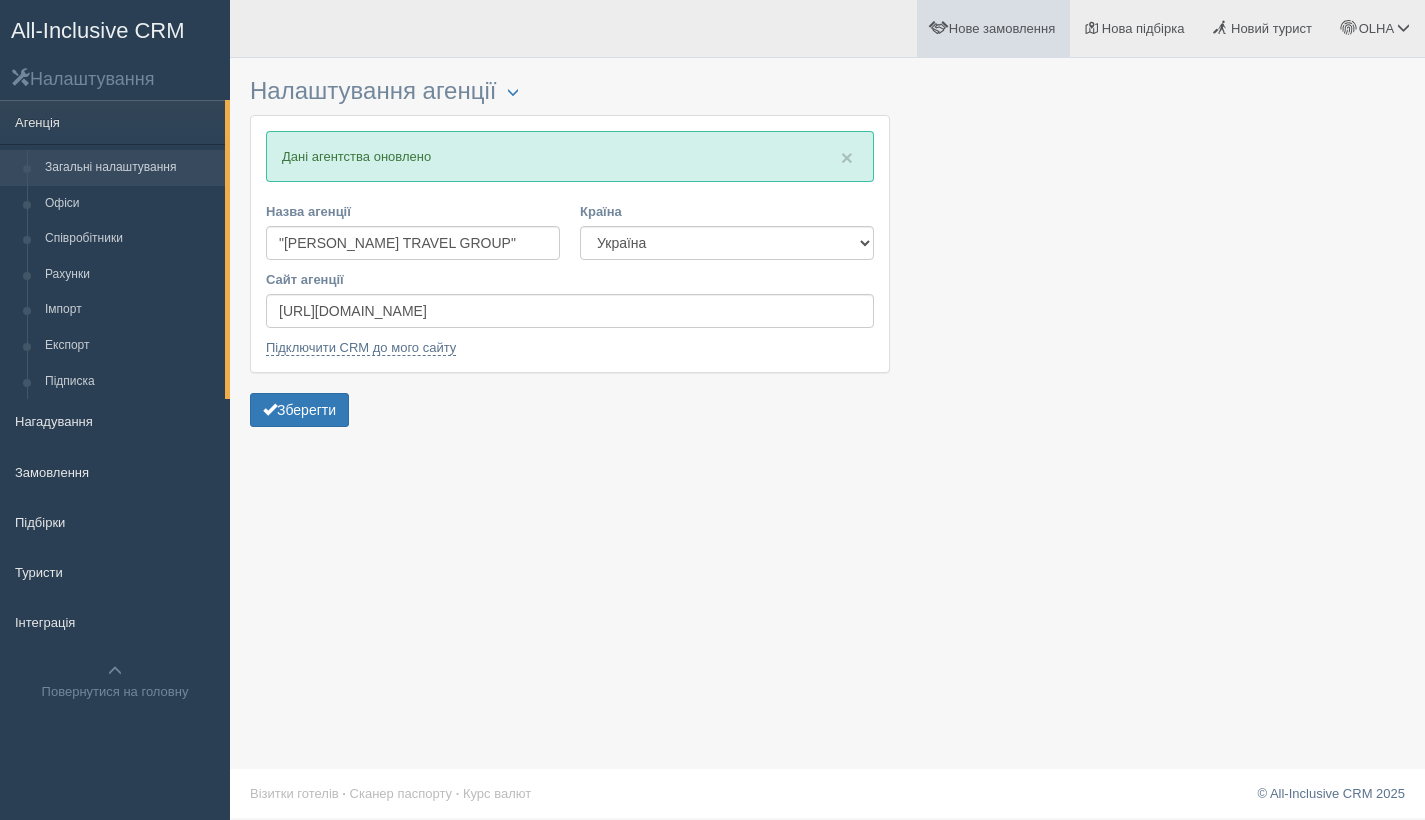 click on "Нове замовлення" at bounding box center [1002, 28] 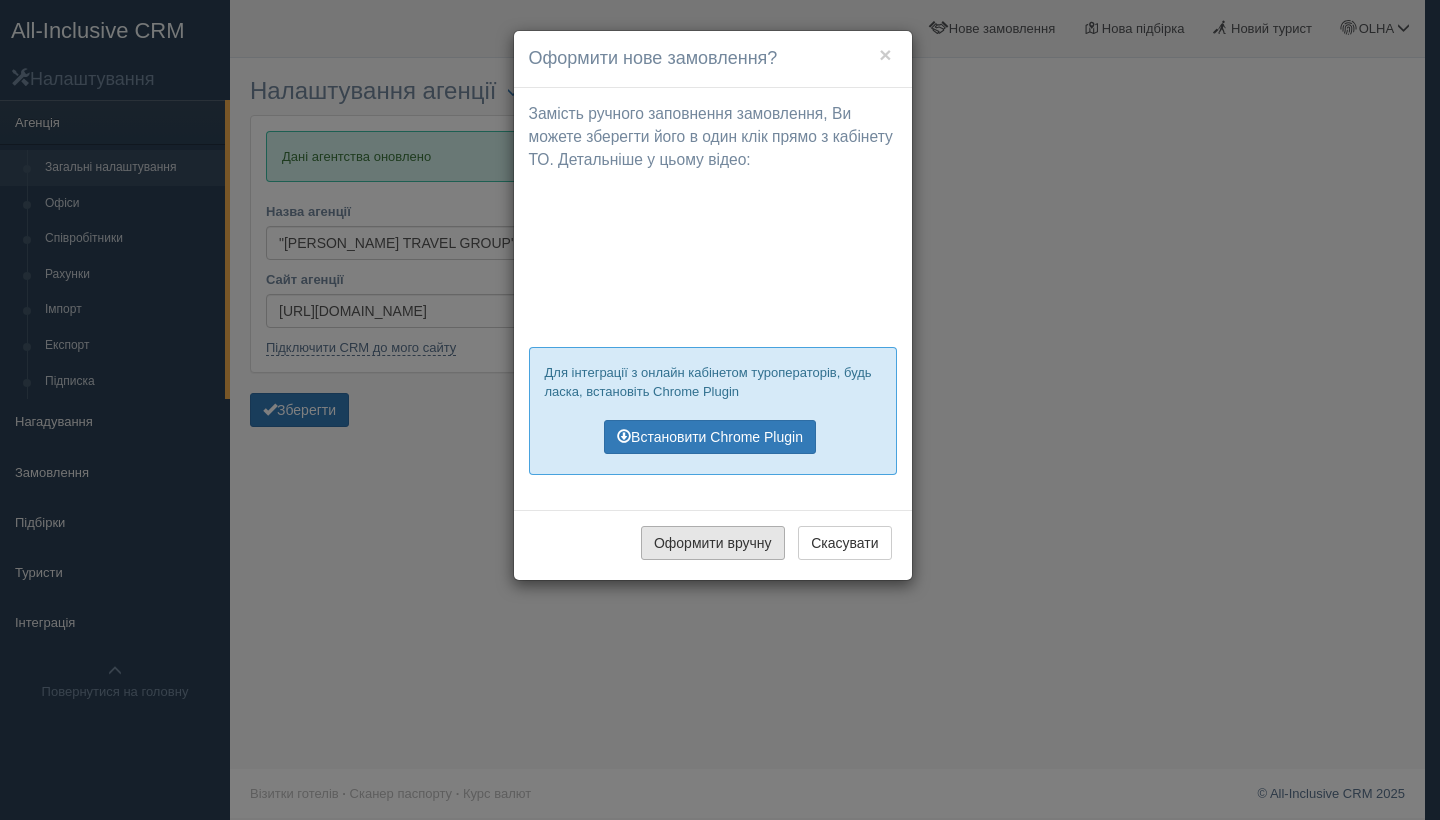 click on "Оформити вручну" at bounding box center (713, 543) 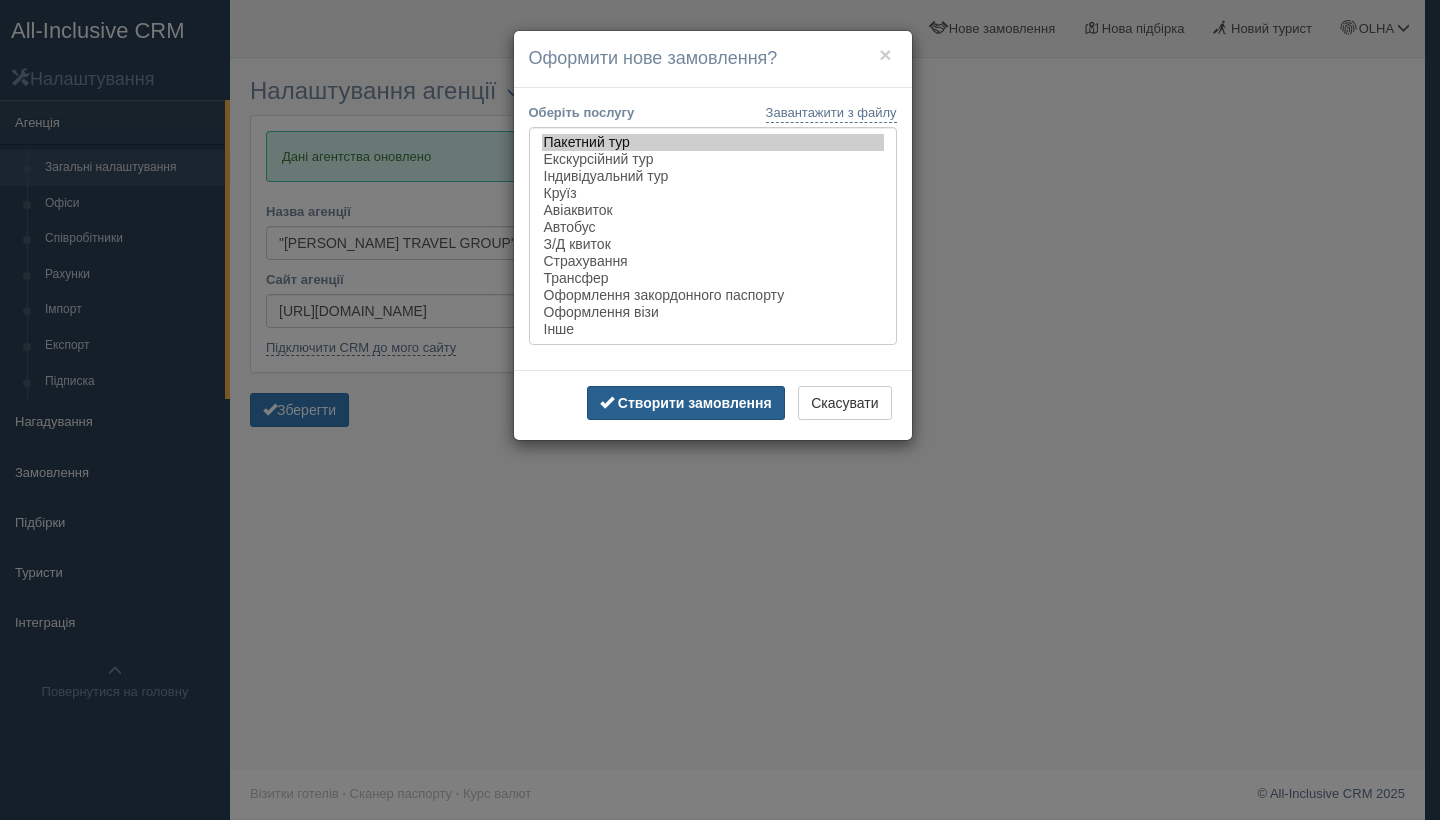 click on "Створити замовлення" at bounding box center [695, 403] 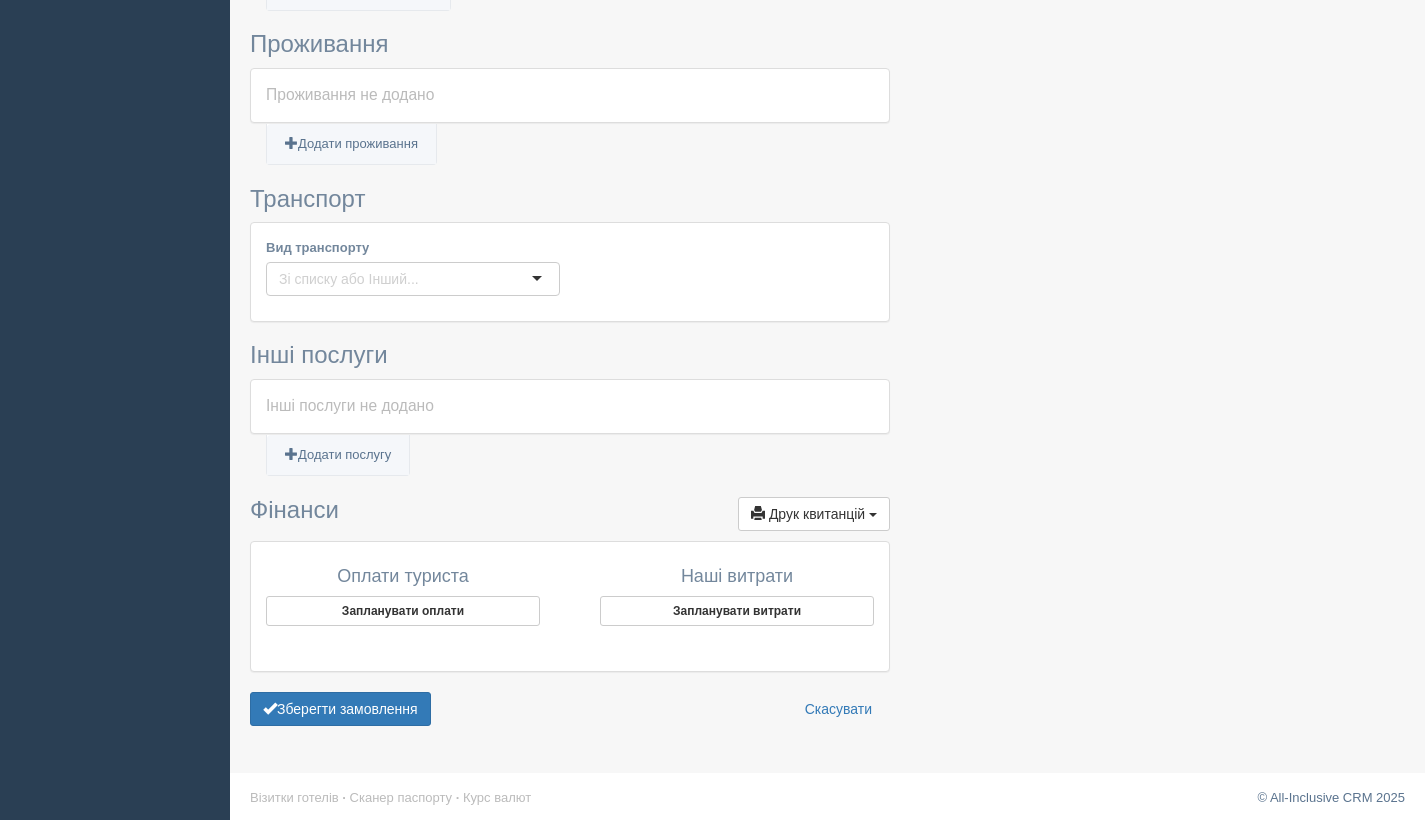 scroll, scrollTop: 0, scrollLeft: 0, axis: both 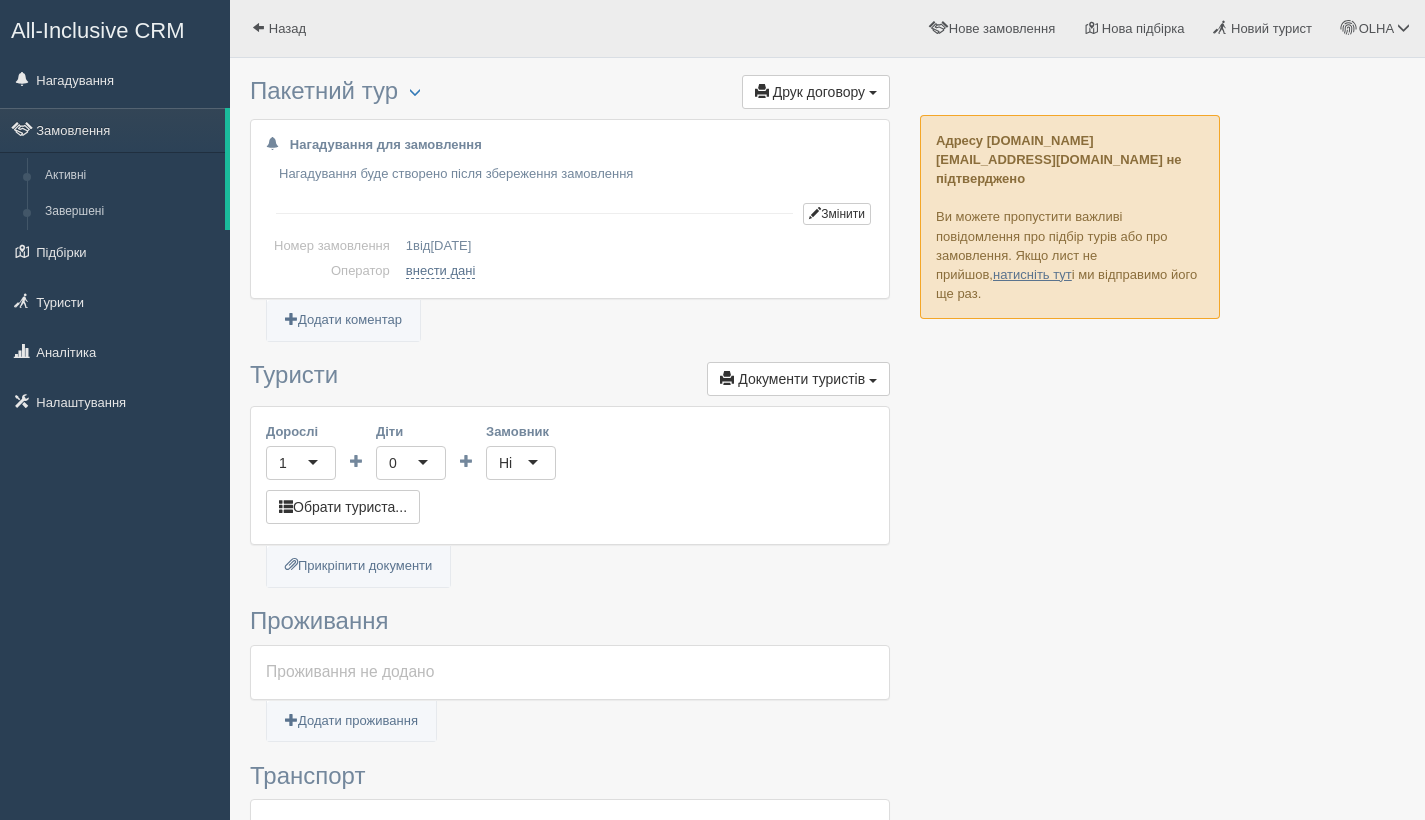 click on "All-Inclusive CRM" at bounding box center [98, 30] 